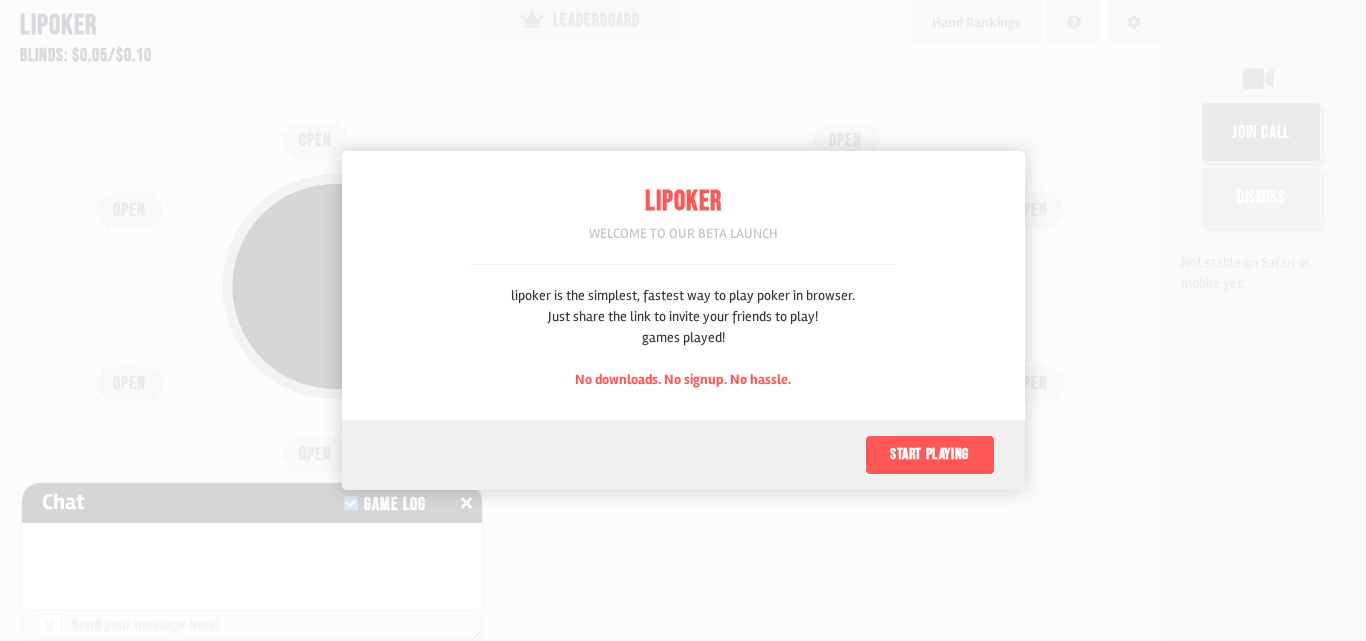 scroll, scrollTop: 0, scrollLeft: 0, axis: both 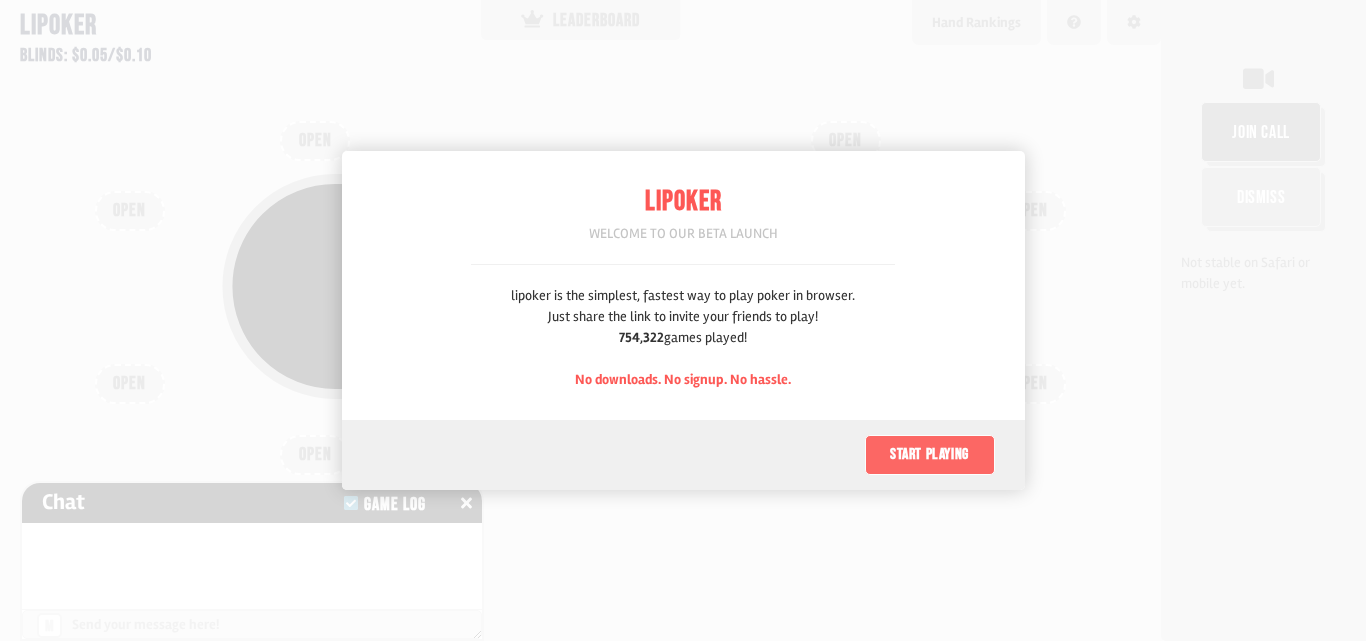 click on "Start playing" at bounding box center (930, 455) 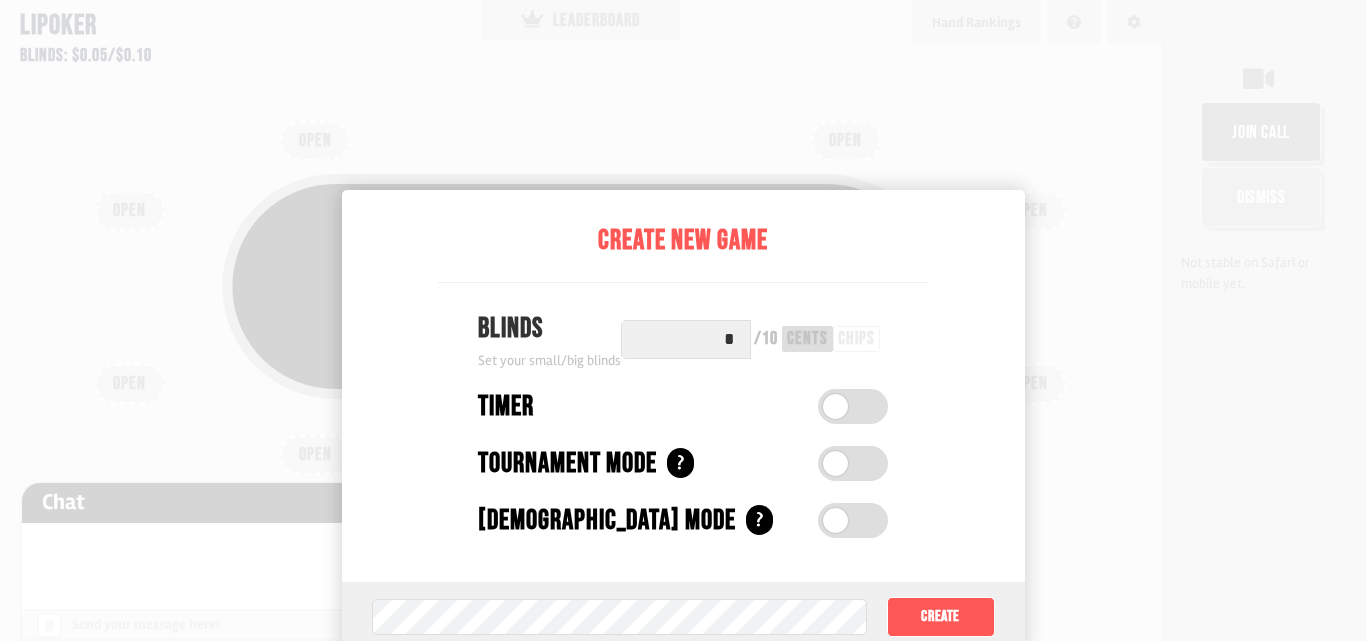 scroll, scrollTop: 100, scrollLeft: 0, axis: vertical 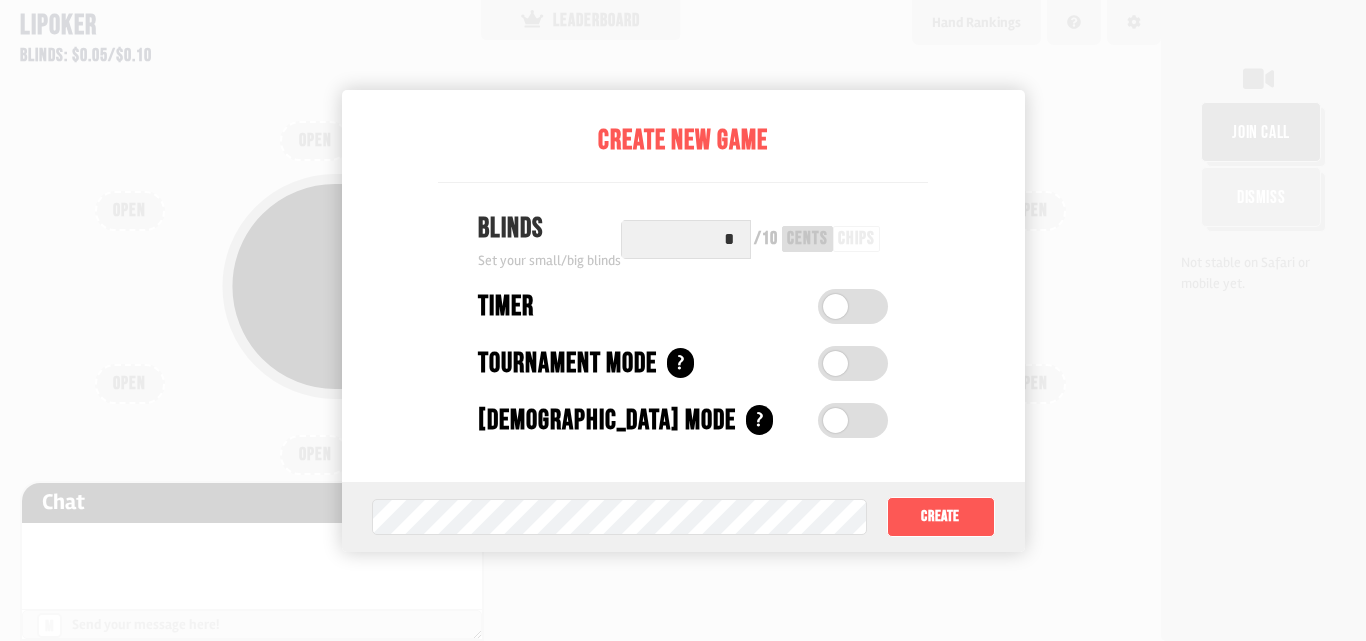 drag, startPoint x: 726, startPoint y: 187, endPoint x: 132, endPoint y: 59, distance: 607.63477 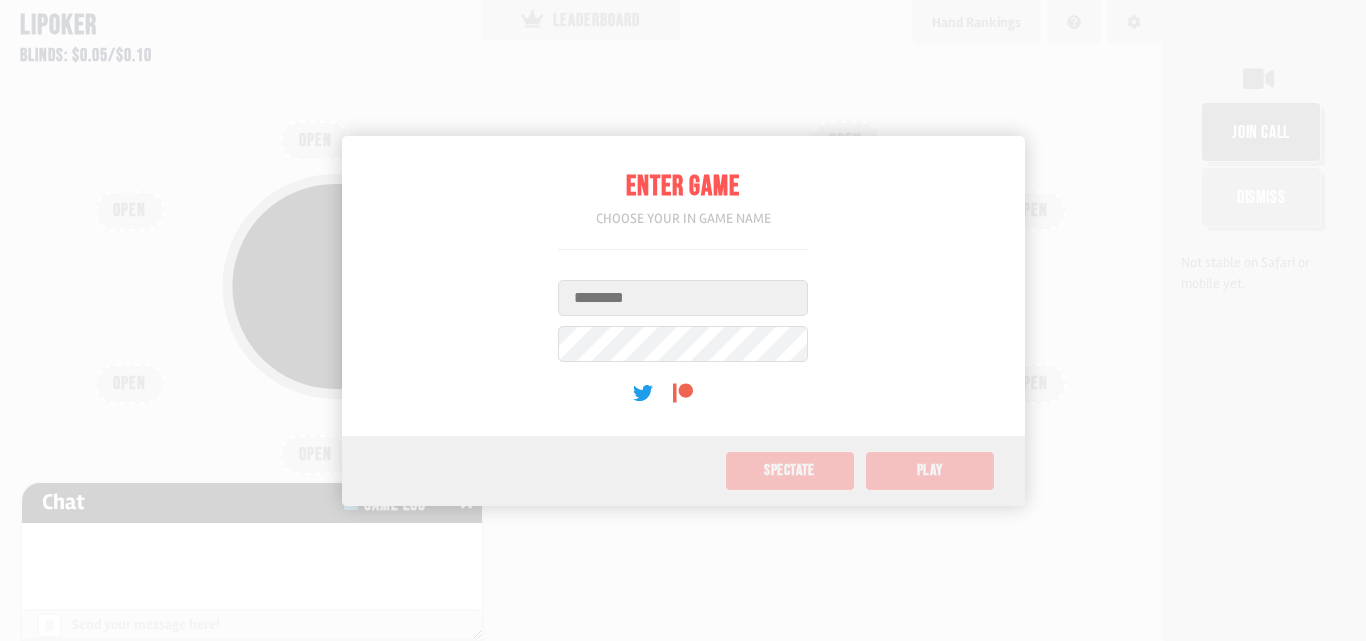 scroll, scrollTop: 0, scrollLeft: 0, axis: both 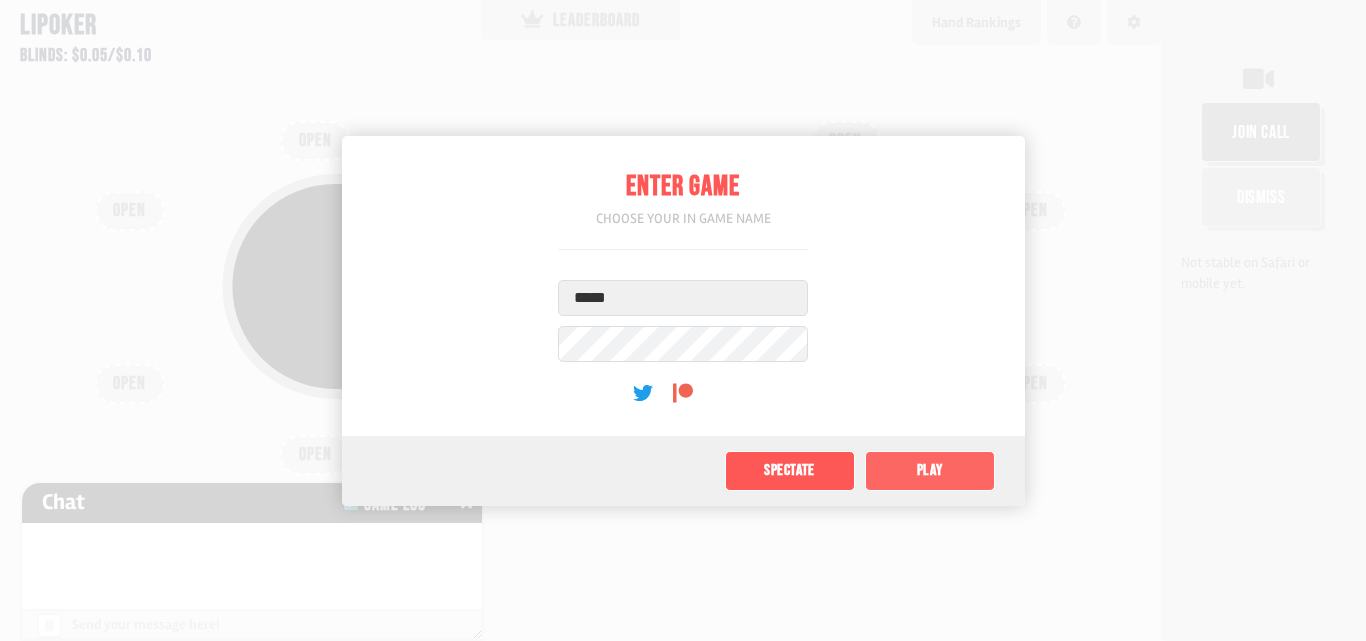 type on "*****" 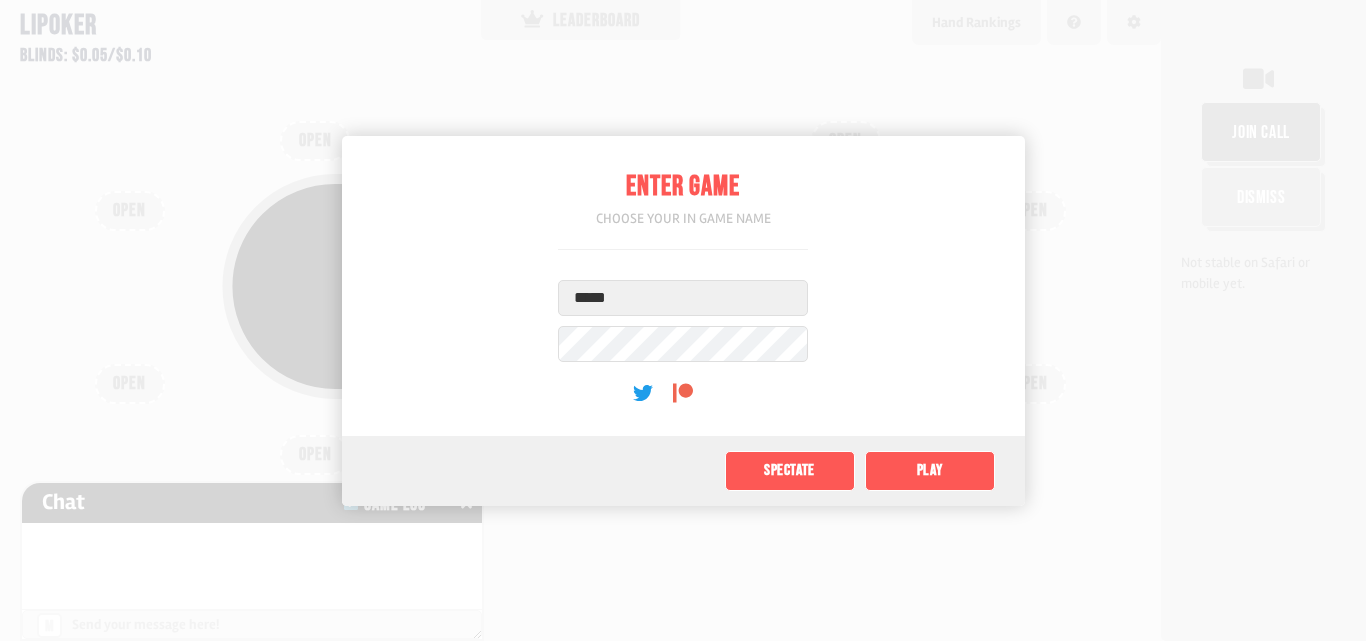 drag, startPoint x: 938, startPoint y: 471, endPoint x: 867, endPoint y: 443, distance: 76.321686 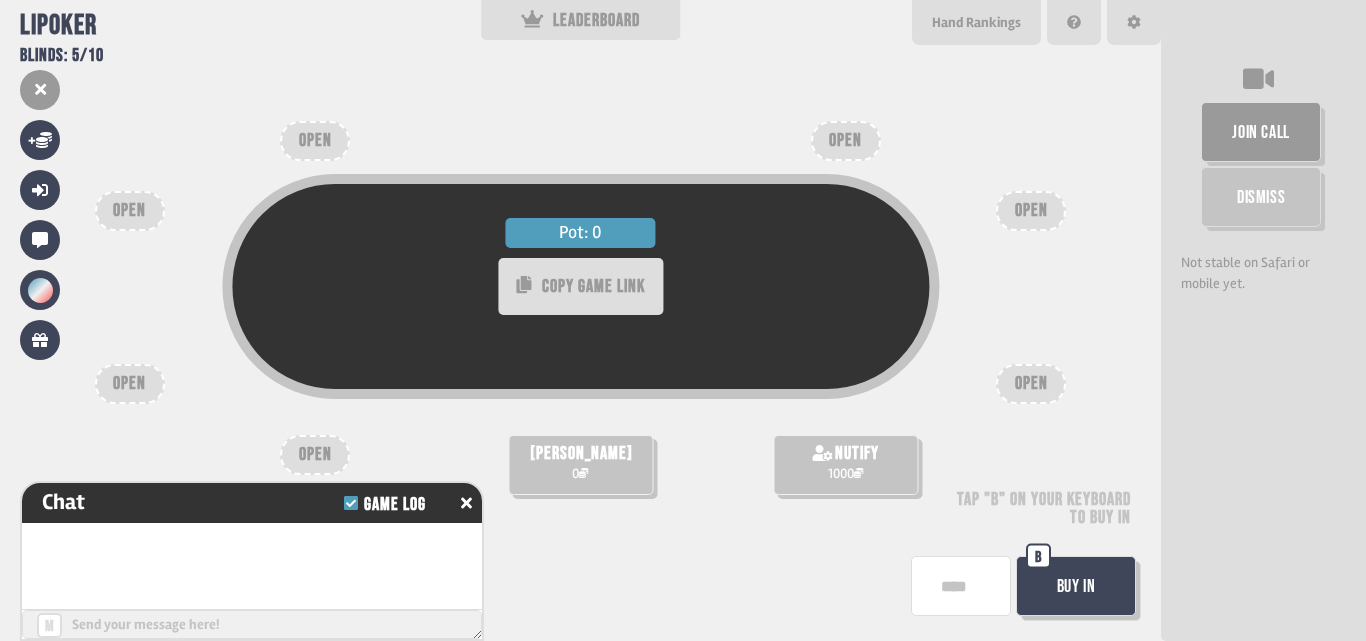 scroll, scrollTop: 69, scrollLeft: 0, axis: vertical 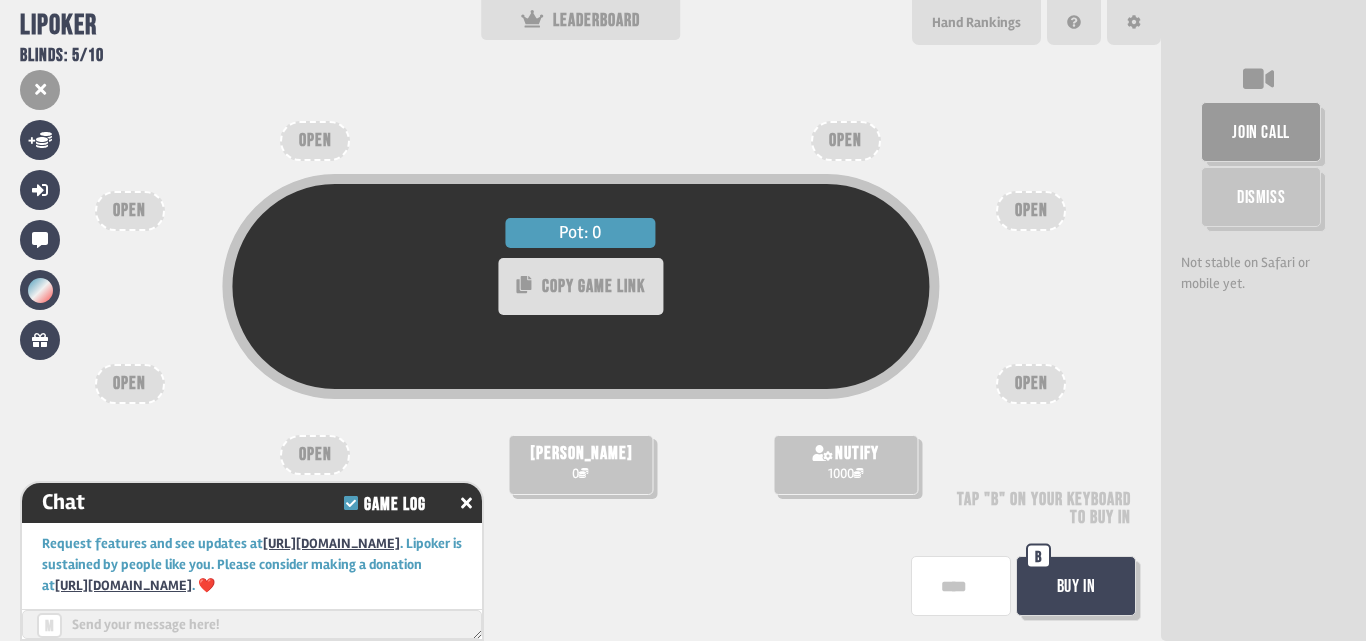 click on "Buy In" at bounding box center (1076, 586) 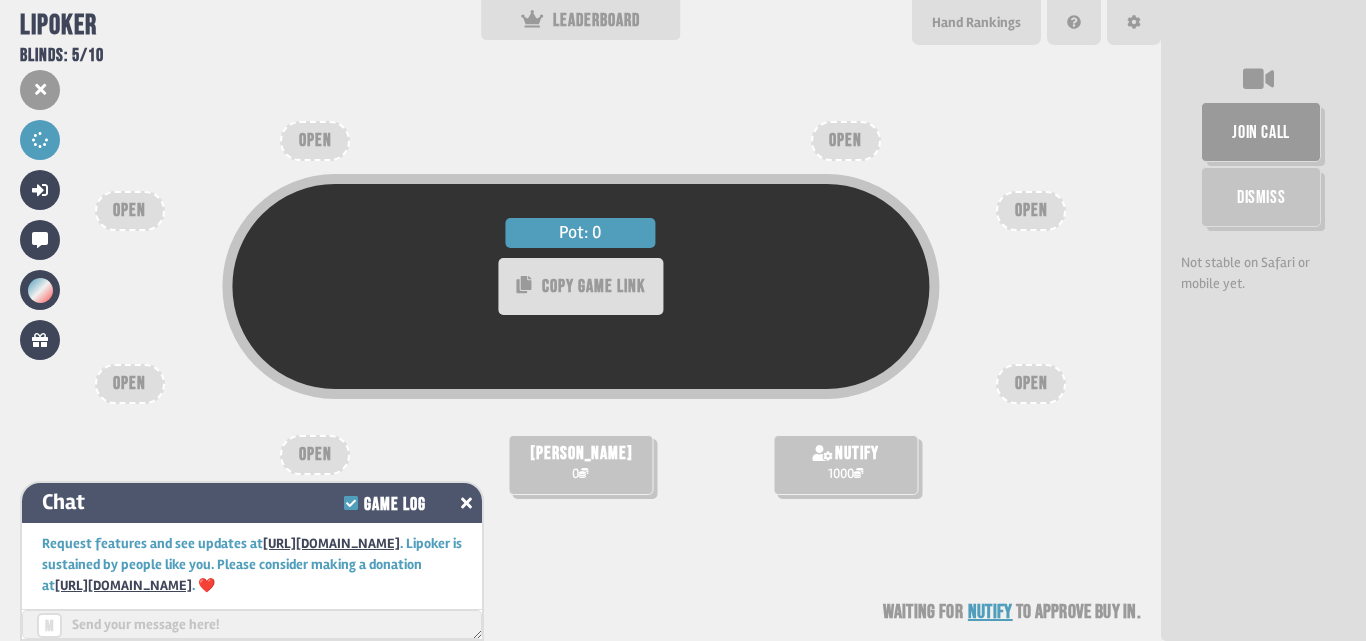 click 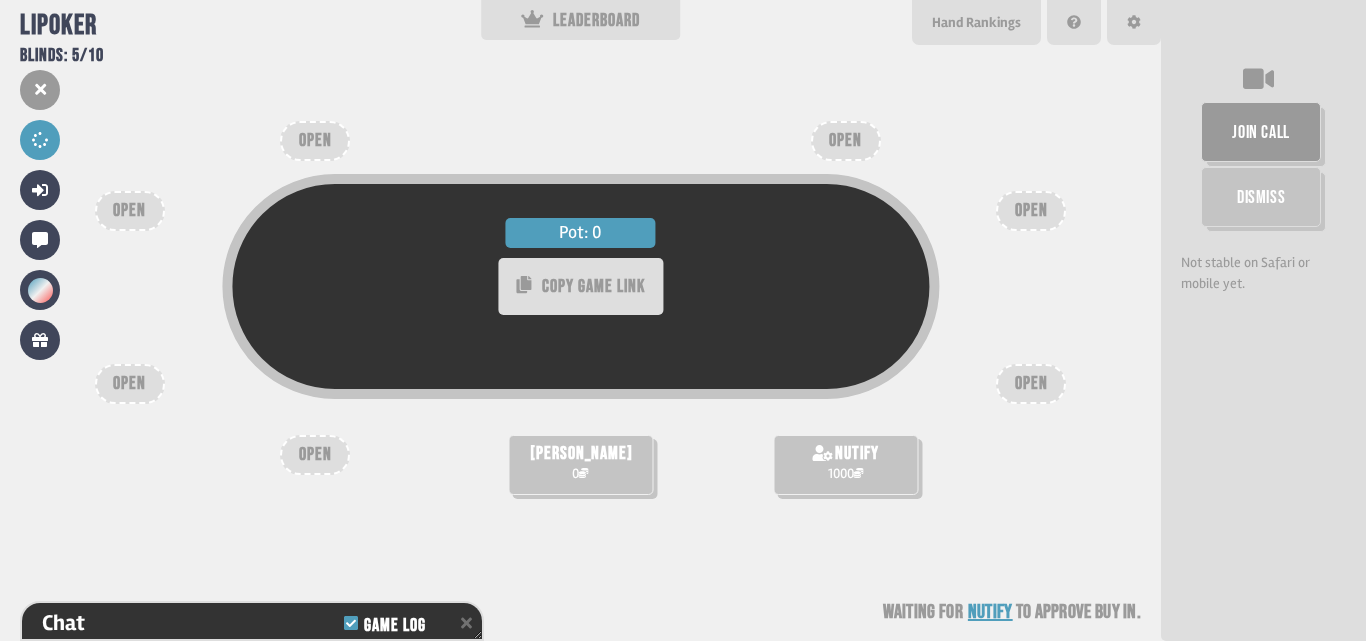 scroll, scrollTop: 111, scrollLeft: 0, axis: vertical 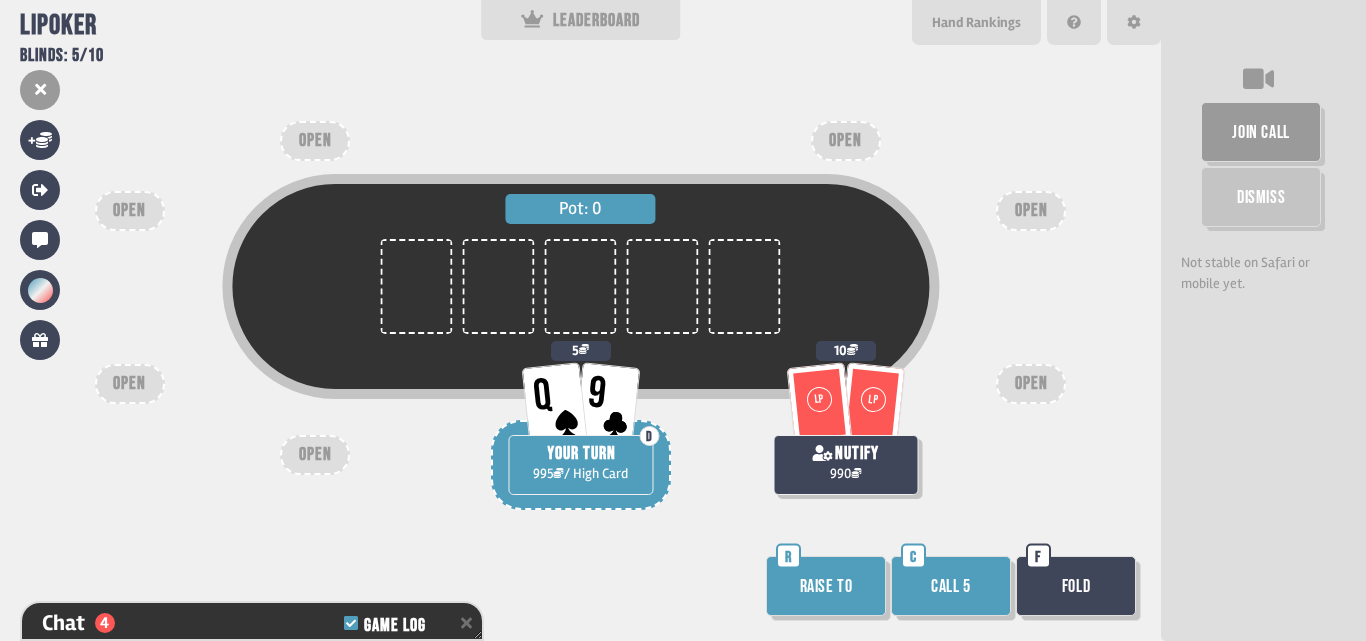 click on "Call 5" at bounding box center (951, 586) 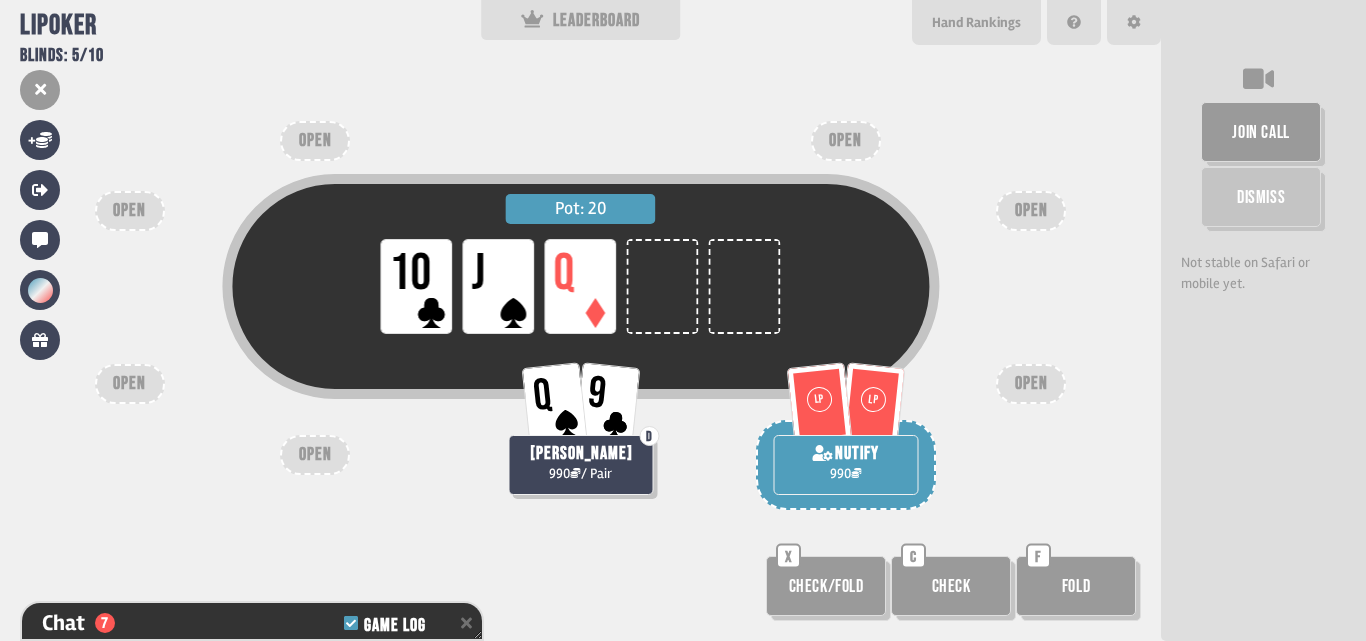 click on "Check" at bounding box center [951, 586] 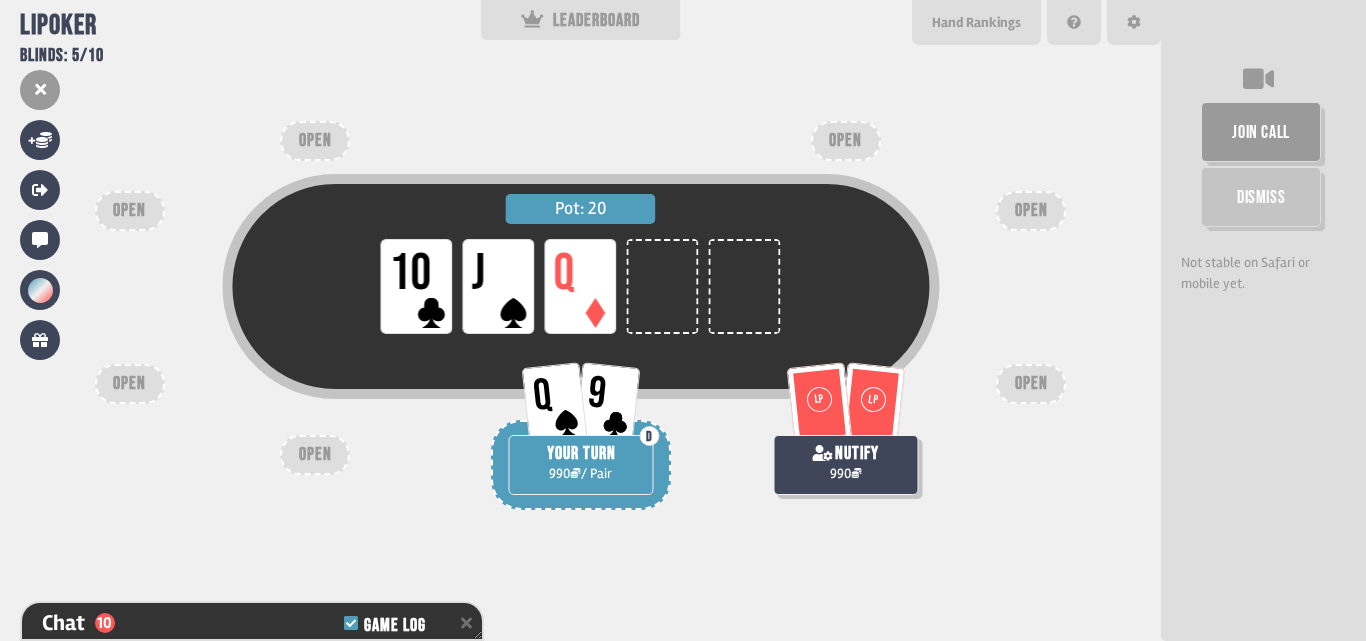 click on "D YOUR TURN 990   / Pair" at bounding box center [580, 465] 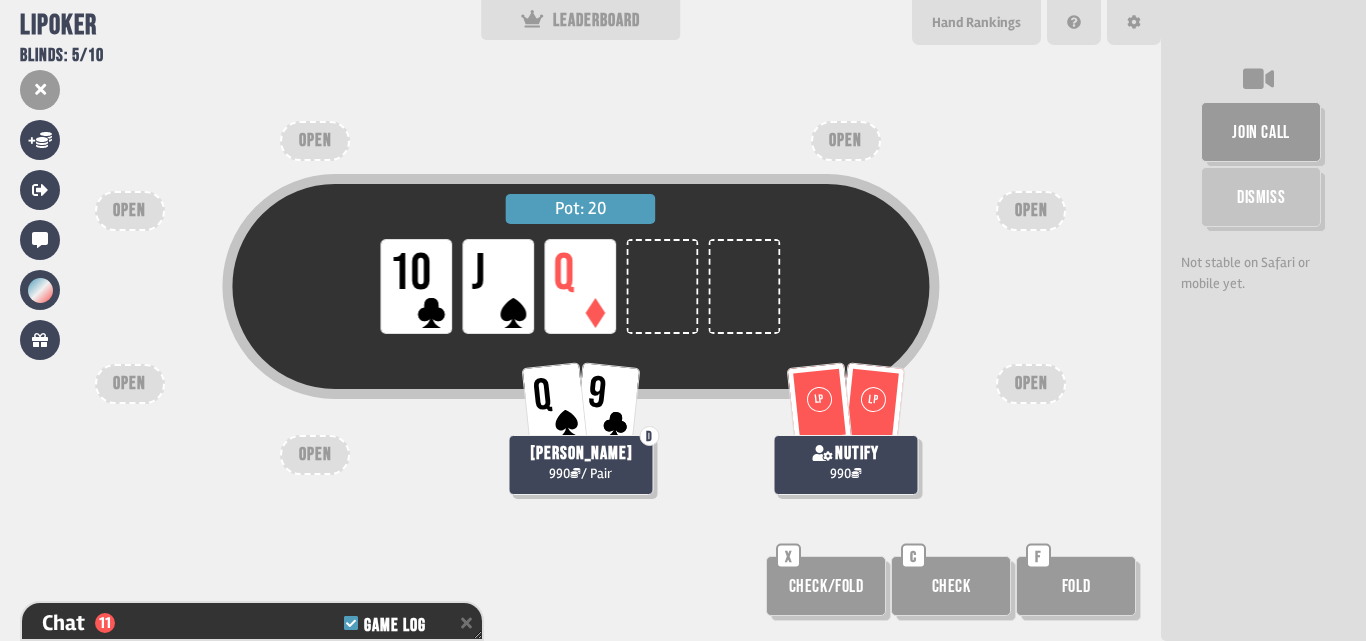 click on "Check" at bounding box center [951, 586] 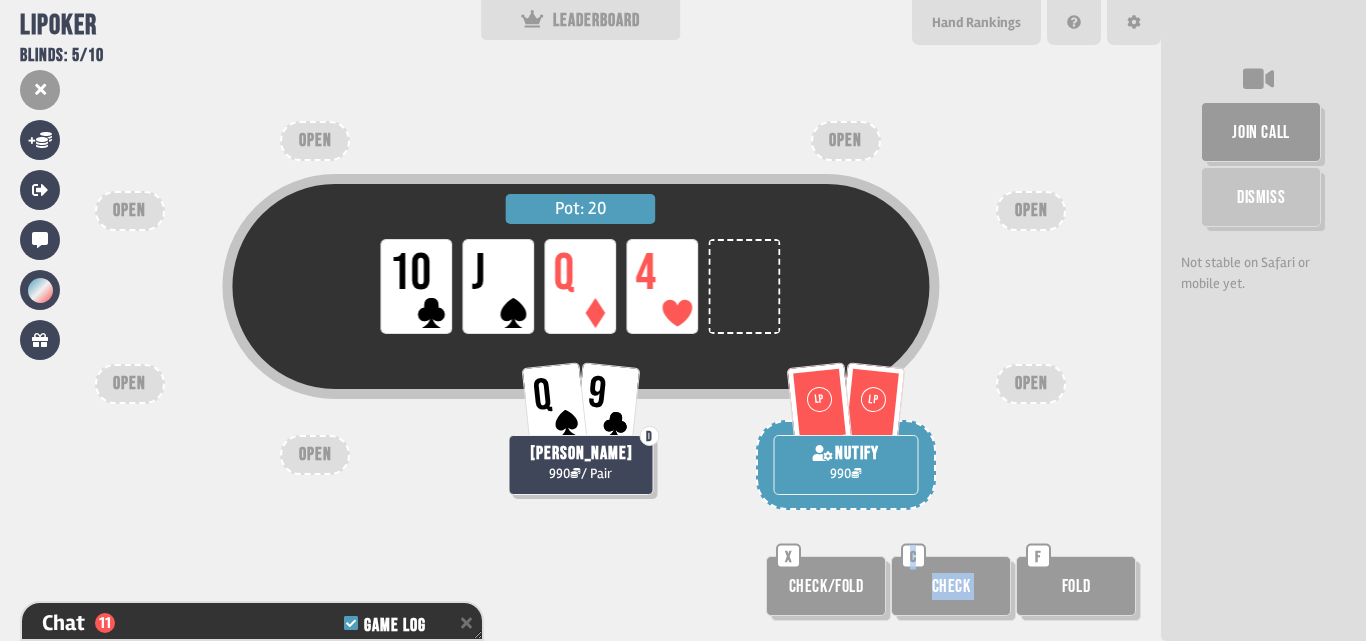 click on "Check C" at bounding box center (953, 588) 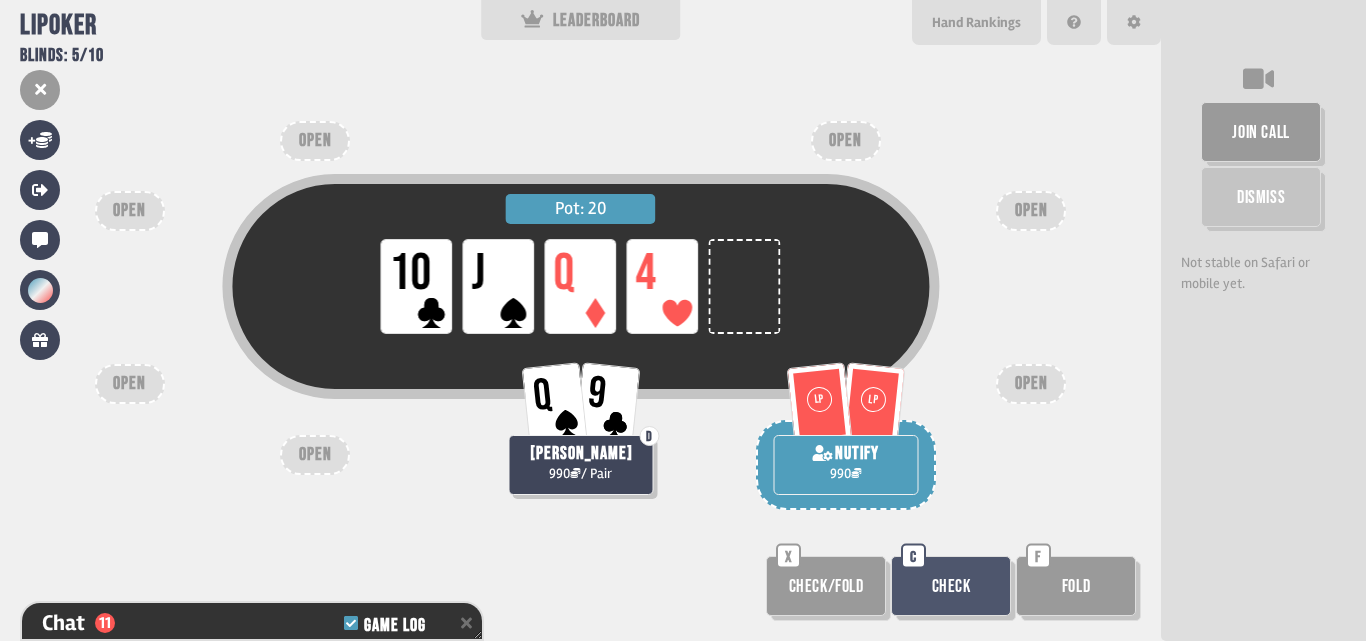 click on "Pot: 20   LP 10 LP J LP Q LP 4 LP LP nutify 990  Q 9 D [PERSON_NAME] 990   / Pair OPEN OPEN OPEN OPEN OPEN OPEN OPEN Check/Fold X Check C Fold F" at bounding box center [580, 320] 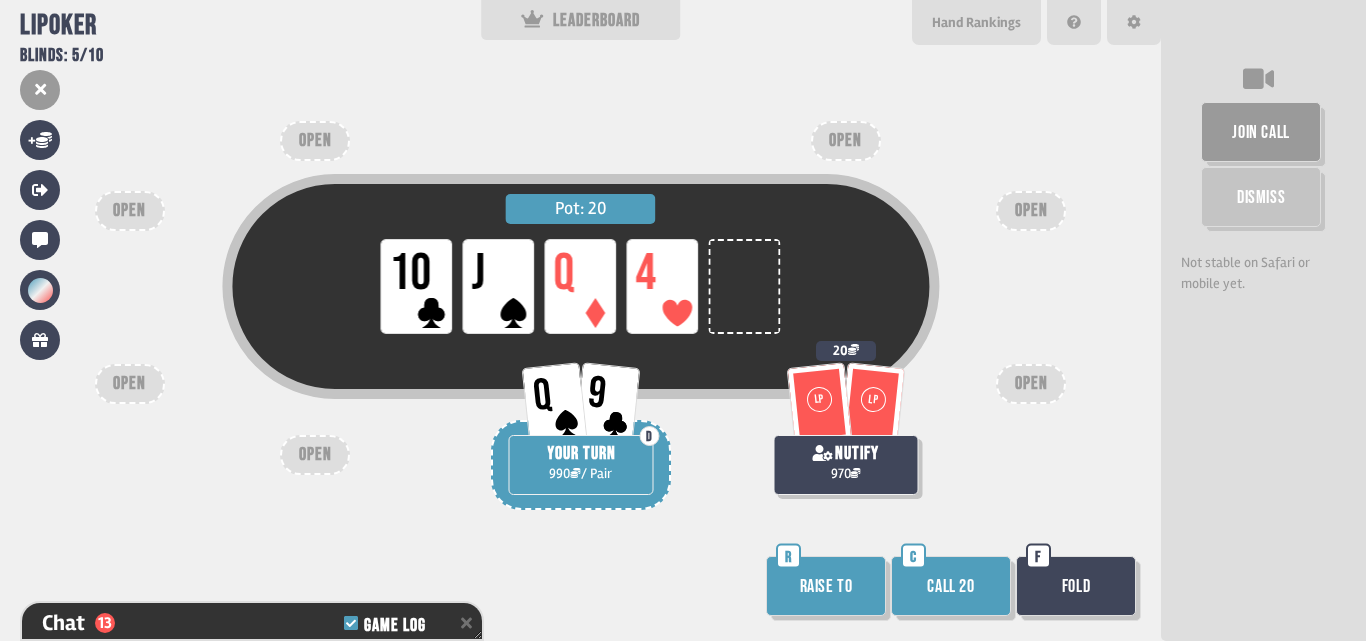 click on "Raise to" at bounding box center [826, 586] 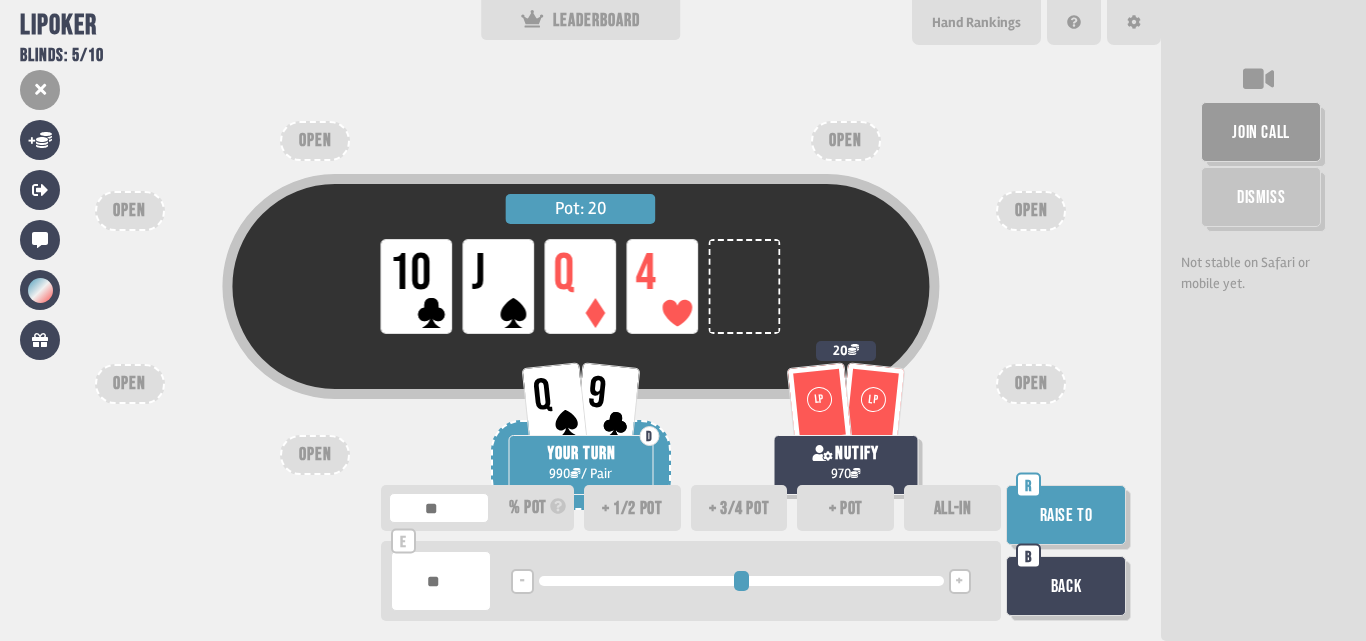 type on "**" 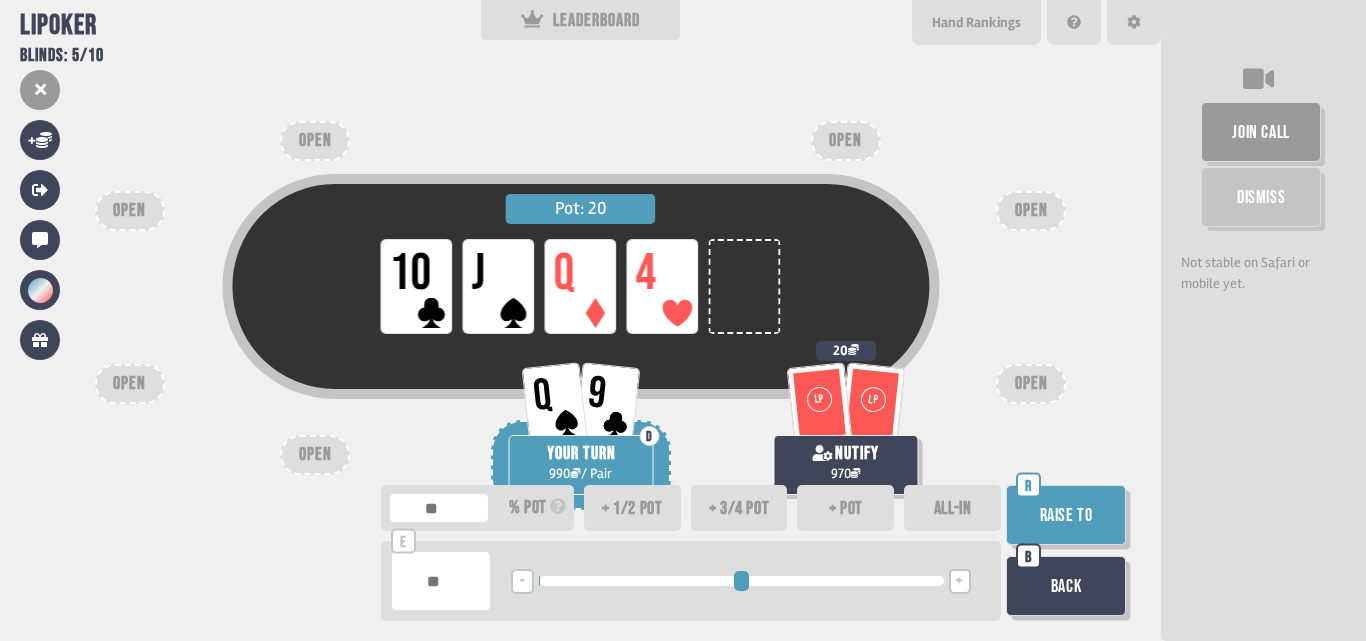 type on "**" 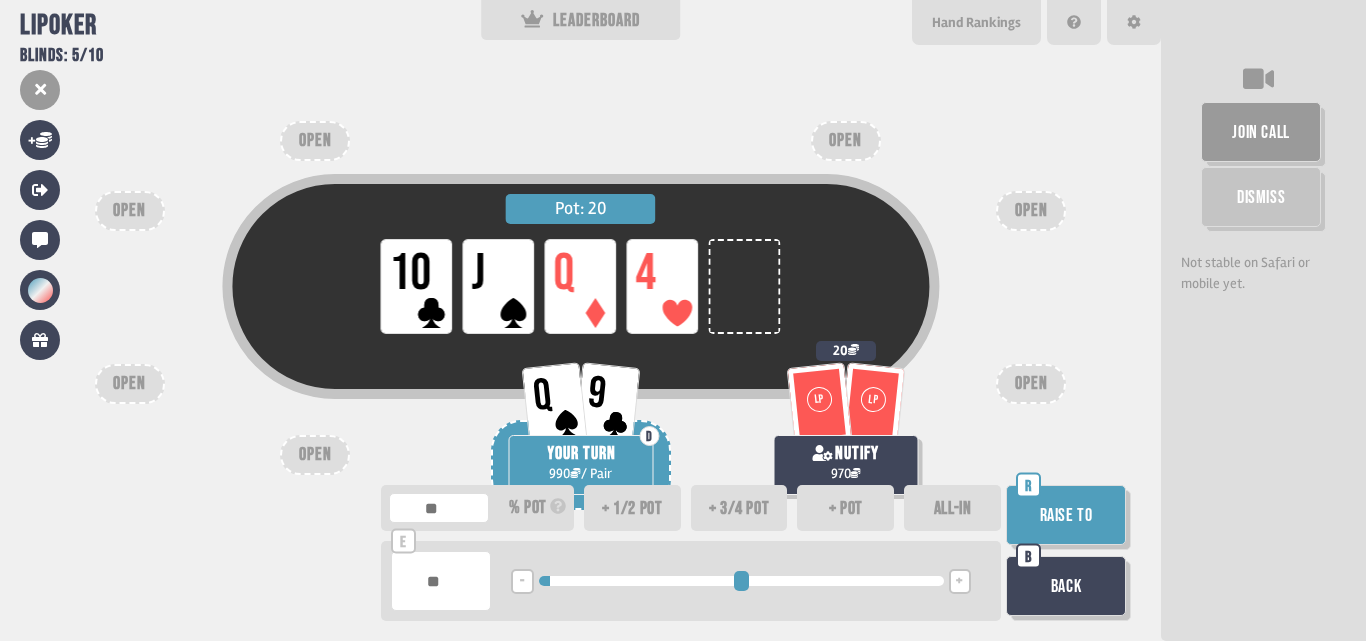 type on "**" 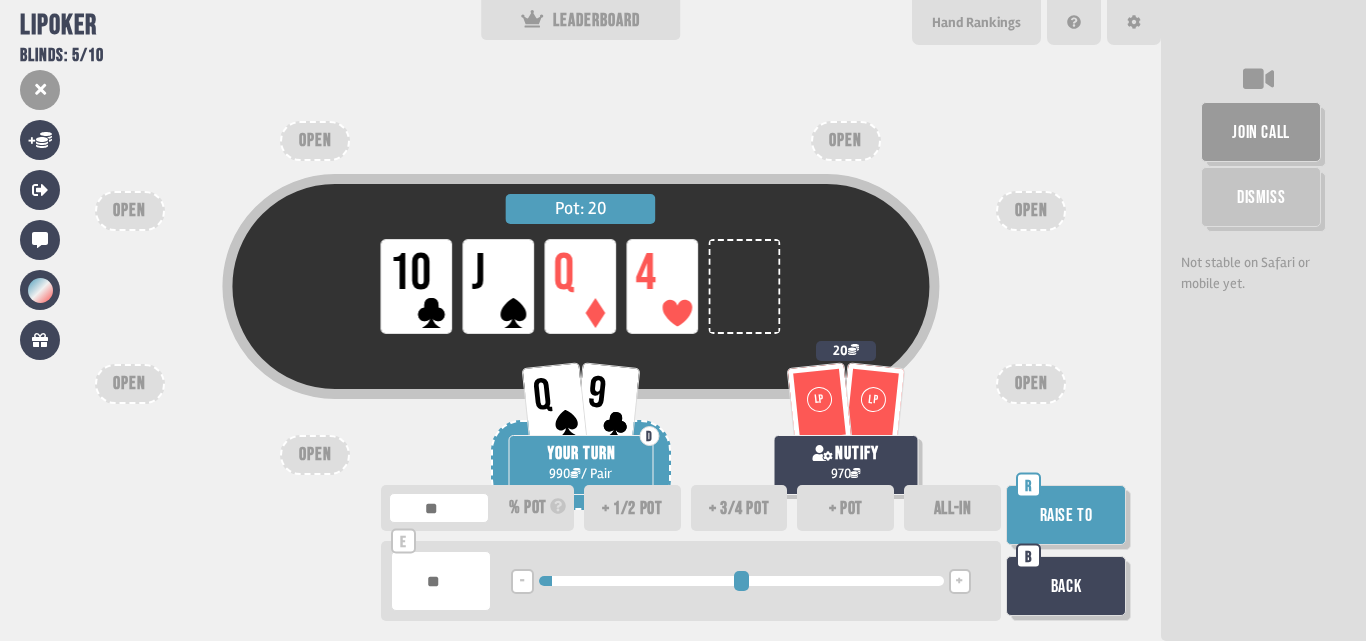 type on "**" 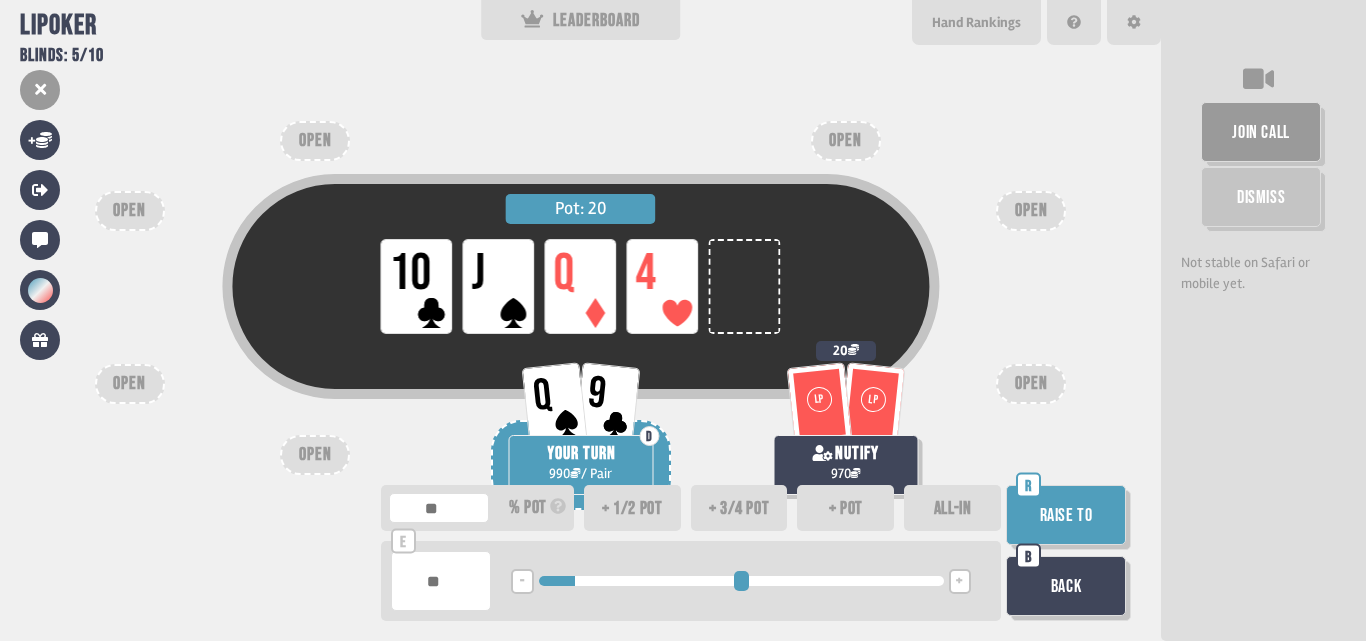 type on "***" 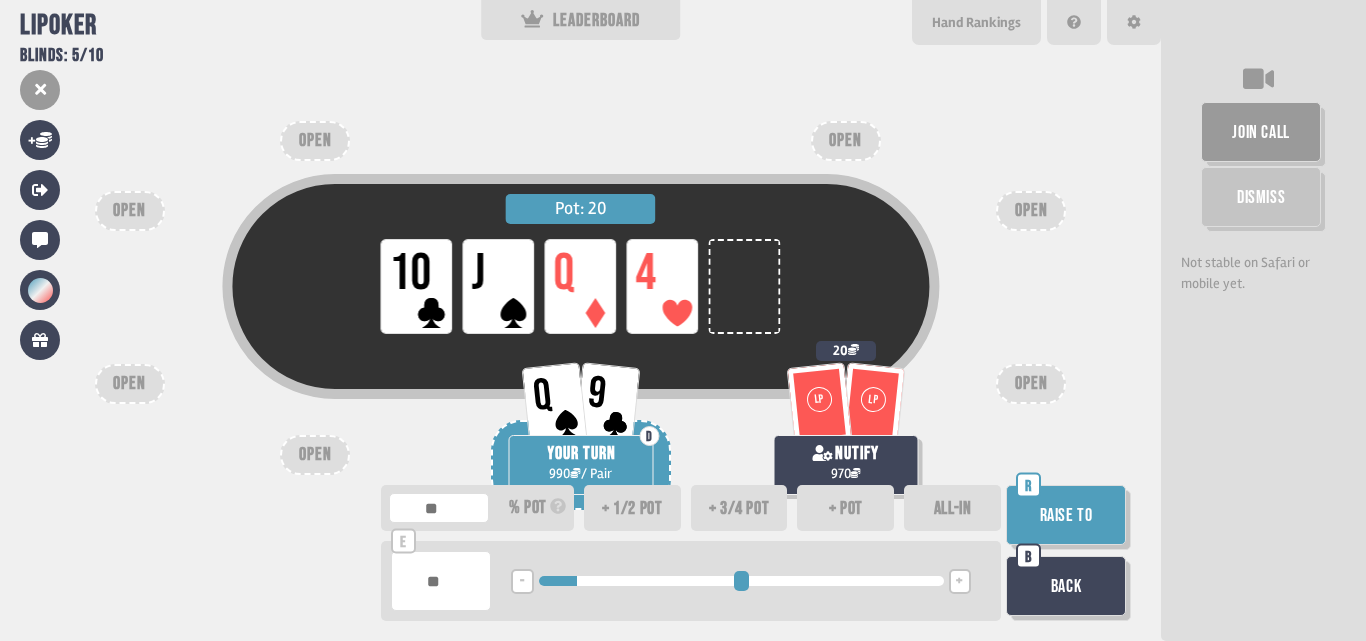 type on "***" 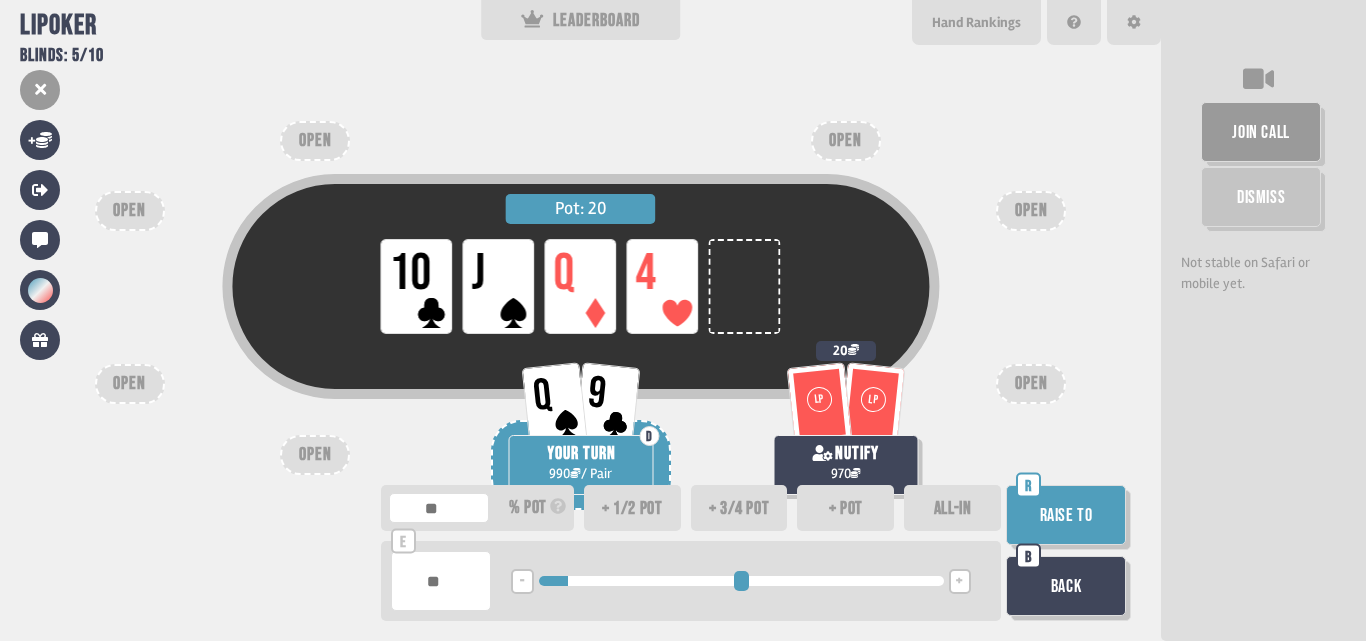 drag, startPoint x: 541, startPoint y: 578, endPoint x: 575, endPoint y: 577, distance: 34.0147 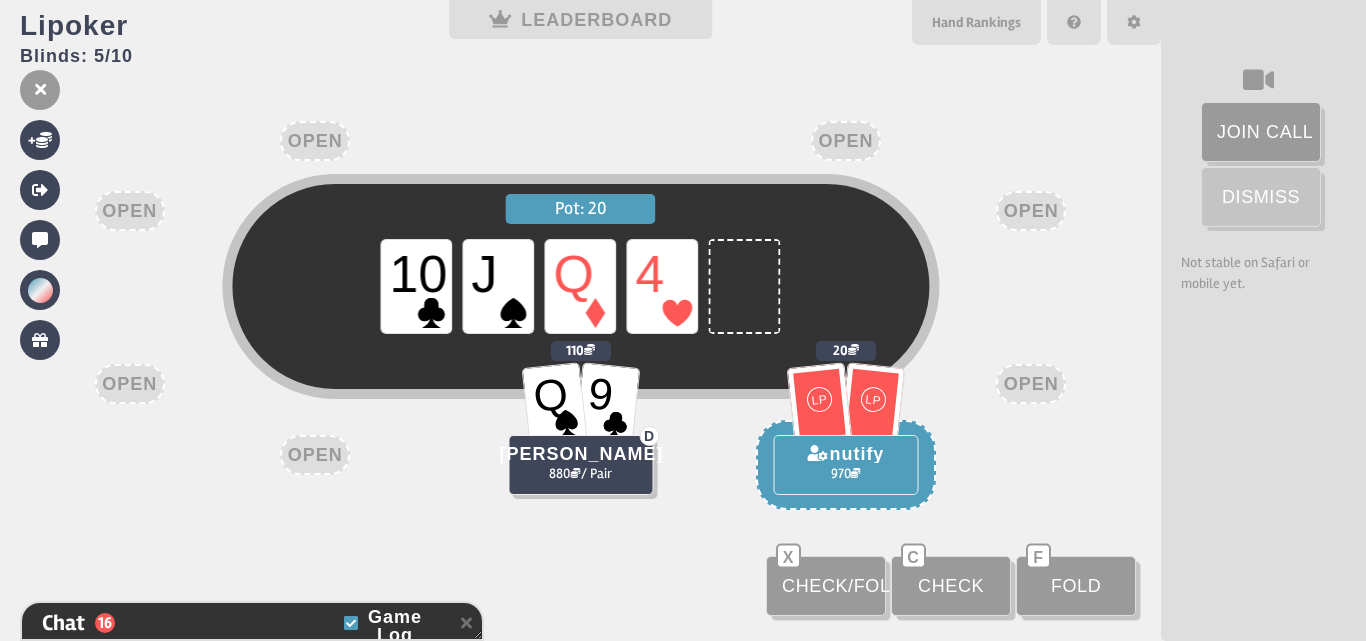 scroll, scrollTop: 614, scrollLeft: 0, axis: vertical 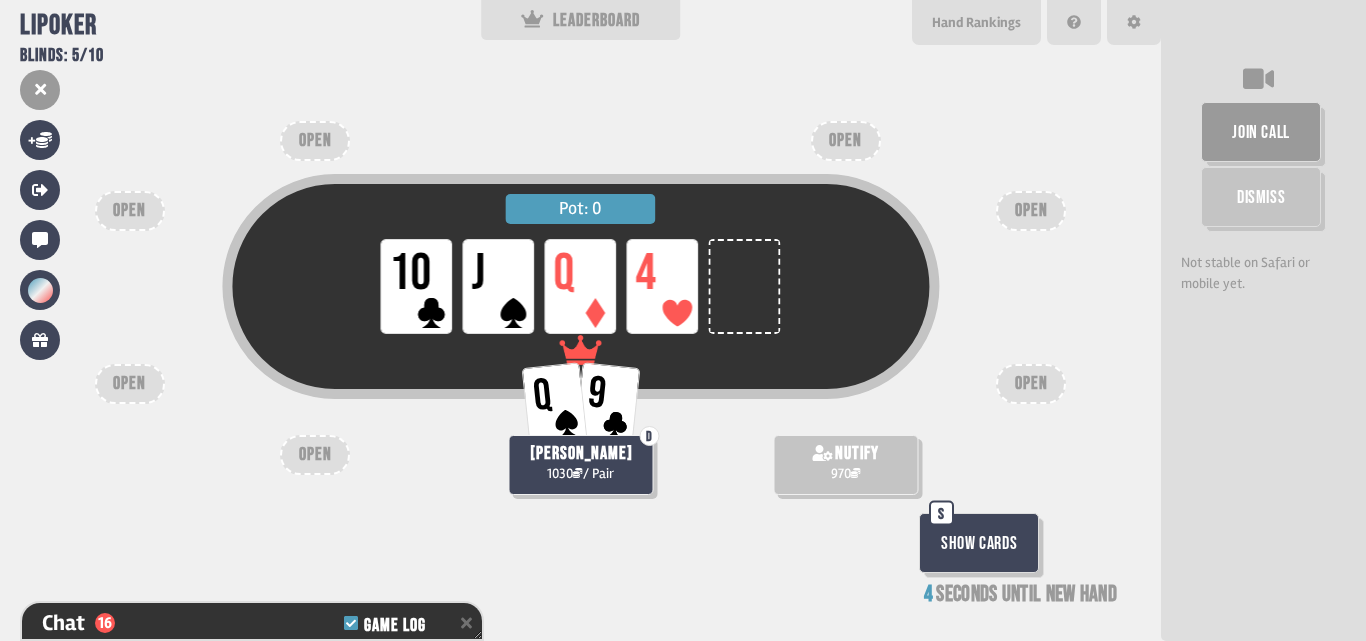 click on "Show Cards" at bounding box center [979, 543] 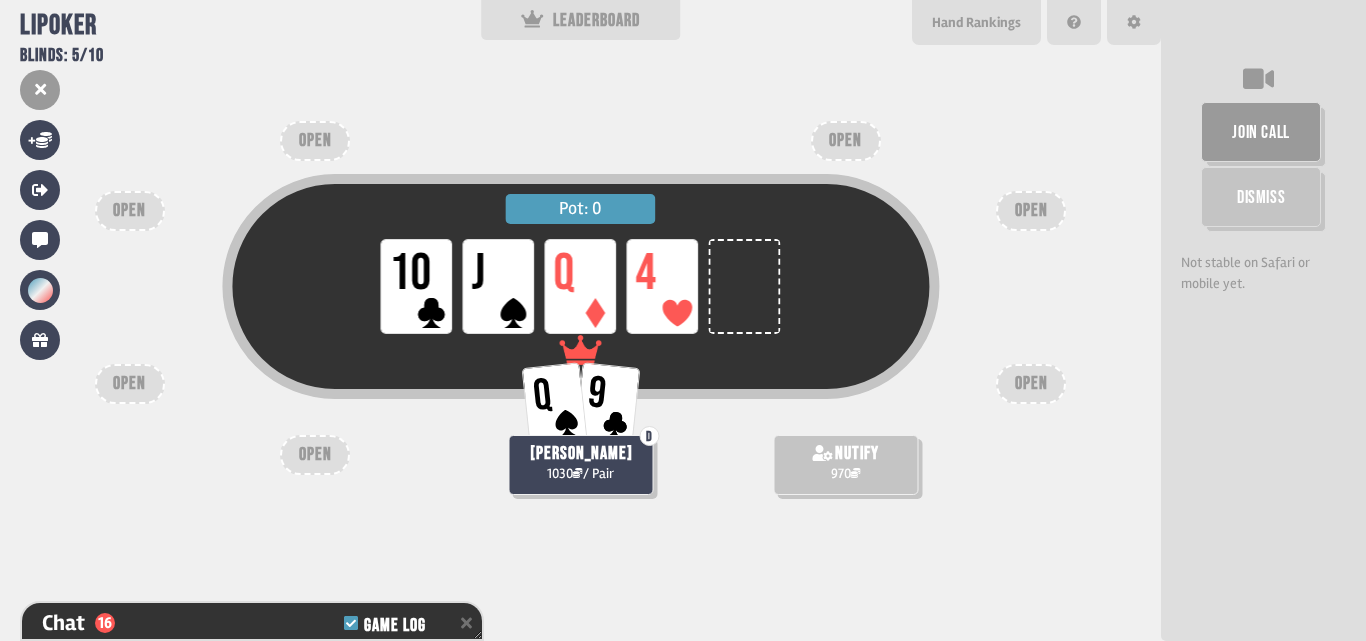 scroll, scrollTop: 672, scrollLeft: 0, axis: vertical 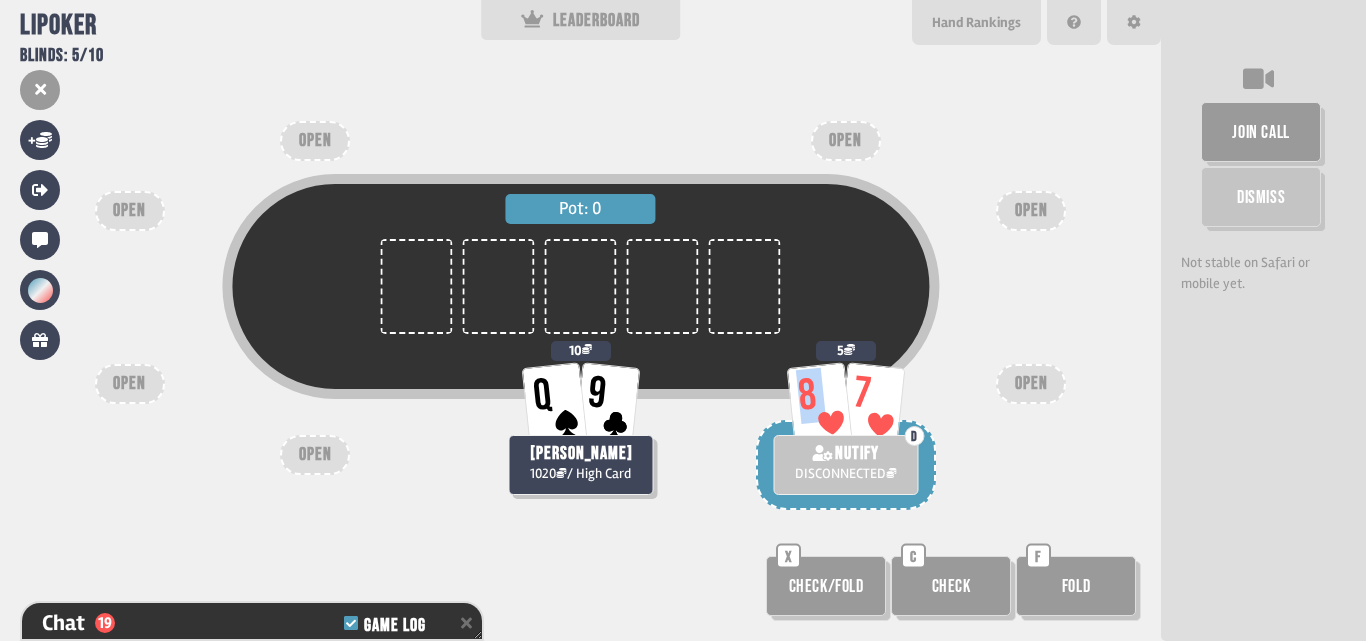 drag, startPoint x: 808, startPoint y: 407, endPoint x: 929, endPoint y: 397, distance: 121.41252 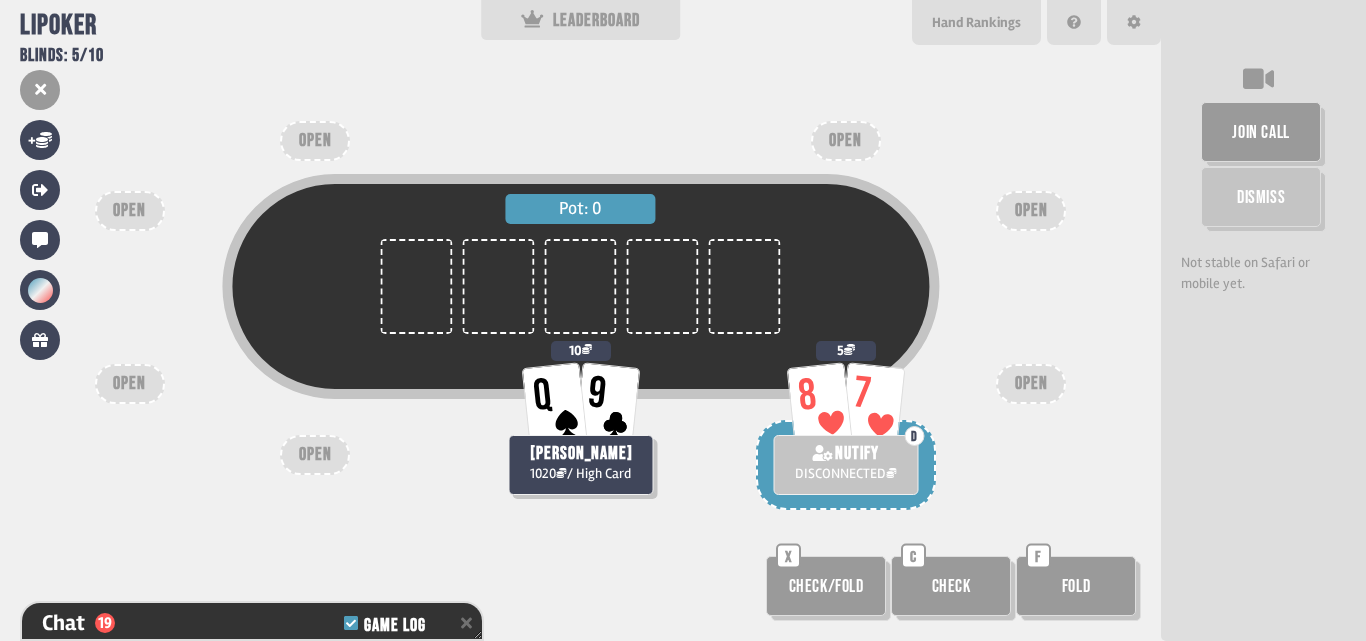 click on "Pot: 0" at bounding box center (580, 318) 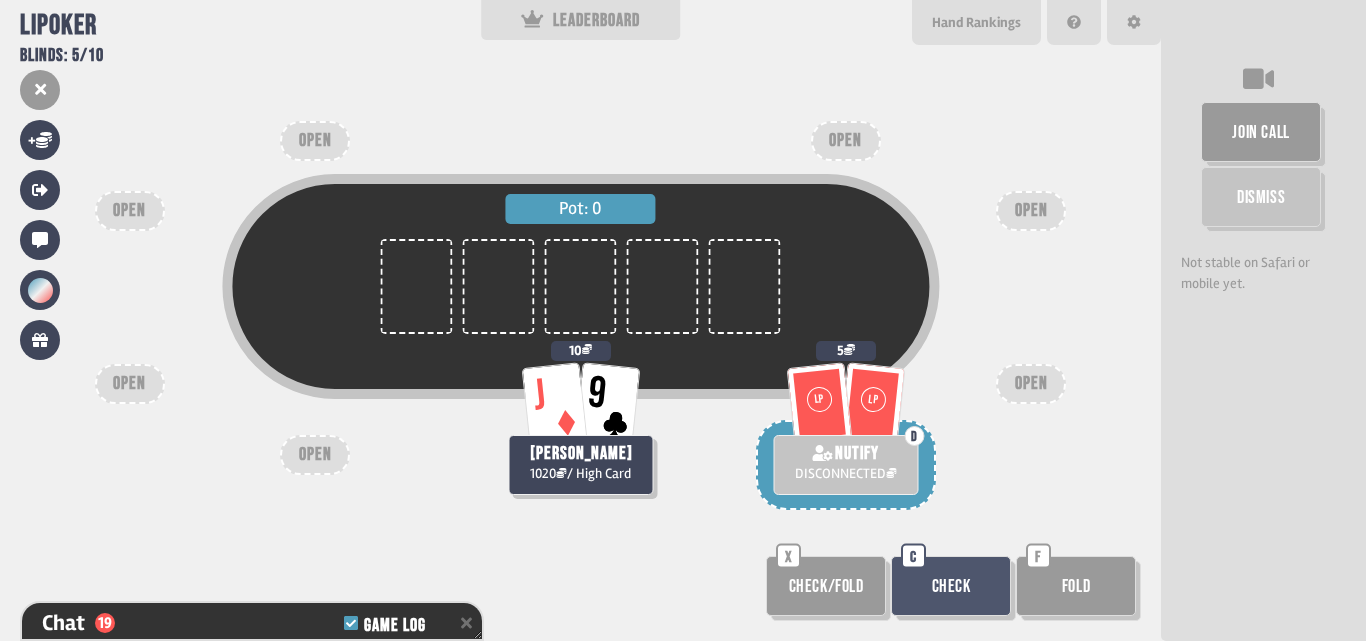 click on "LP" at bounding box center (819, 399) 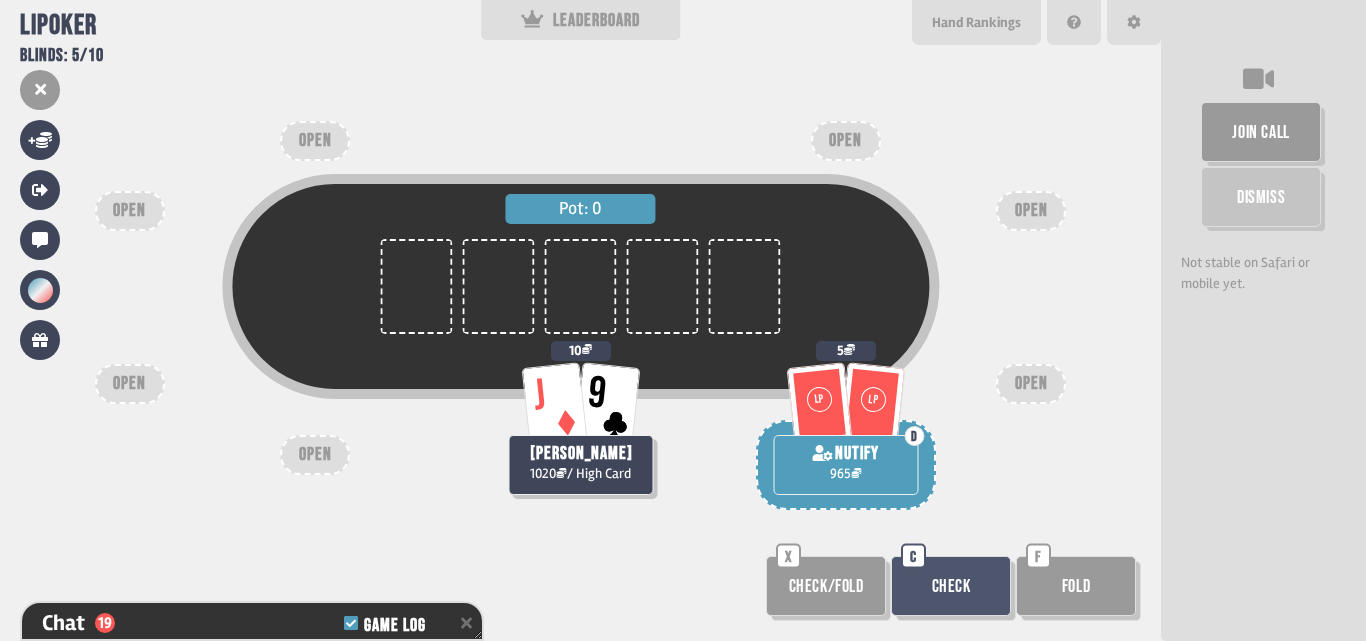 drag, startPoint x: 896, startPoint y: 418, endPoint x: 905, endPoint y: 447, distance: 30.364452 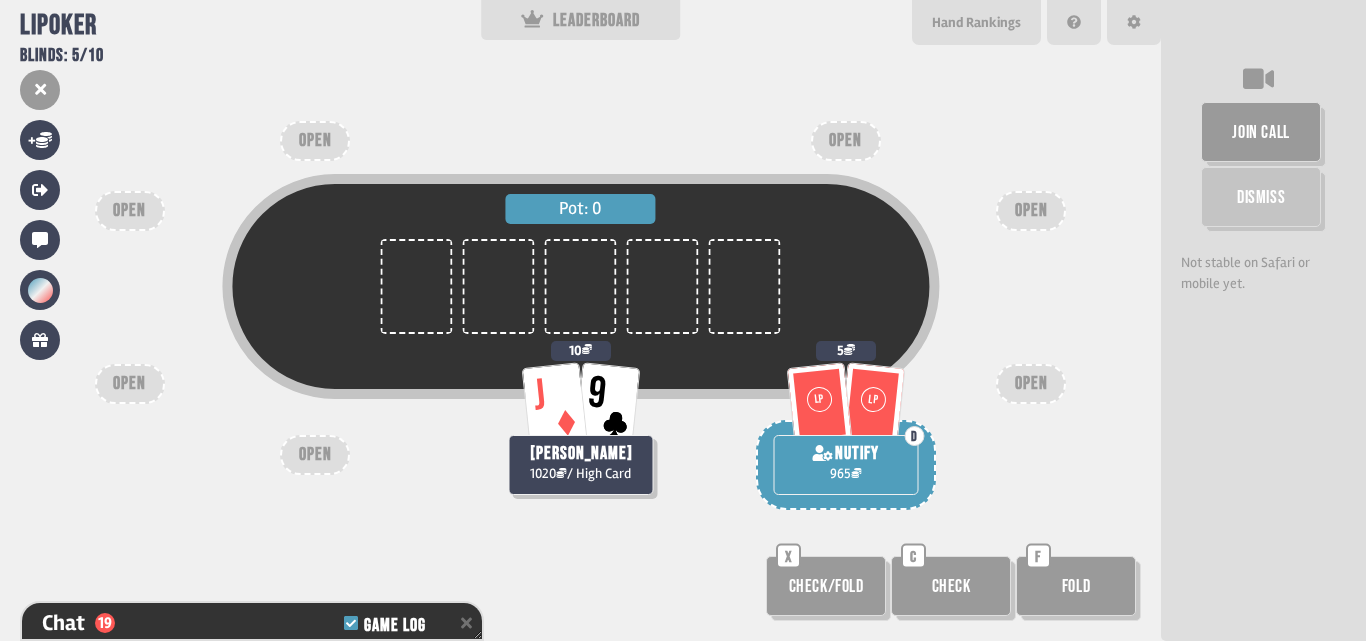 scroll, scrollTop: 730, scrollLeft: 0, axis: vertical 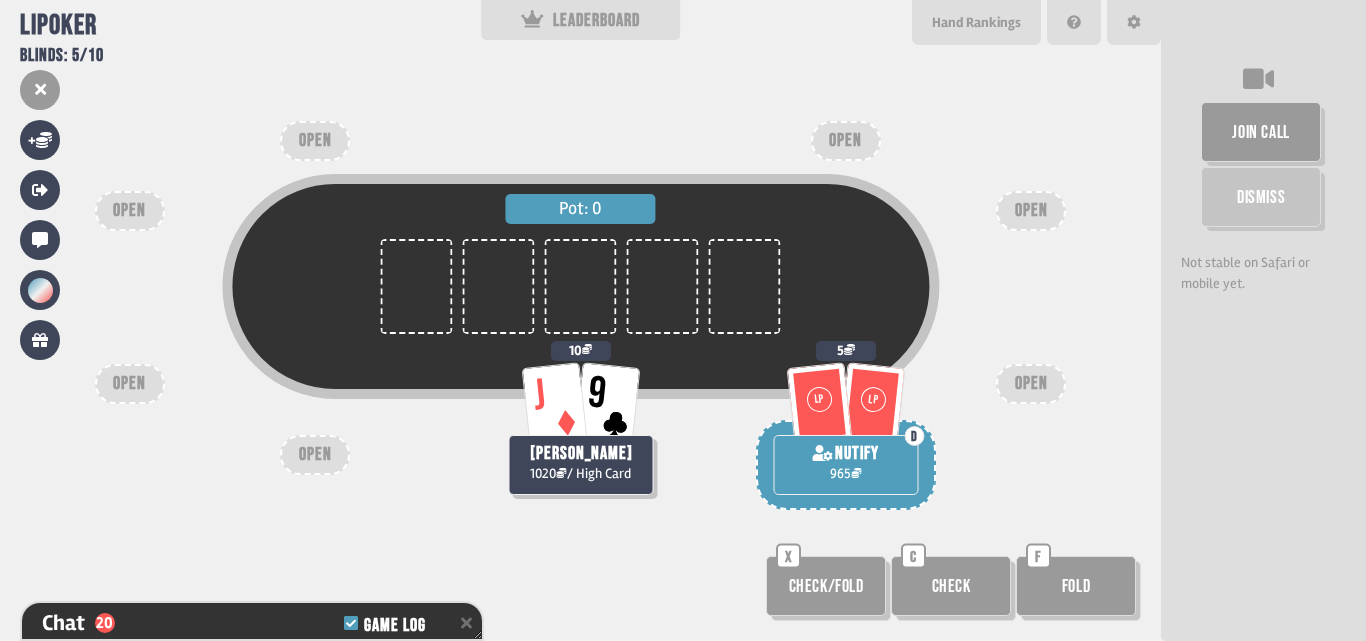 click on "Check" at bounding box center (951, 586) 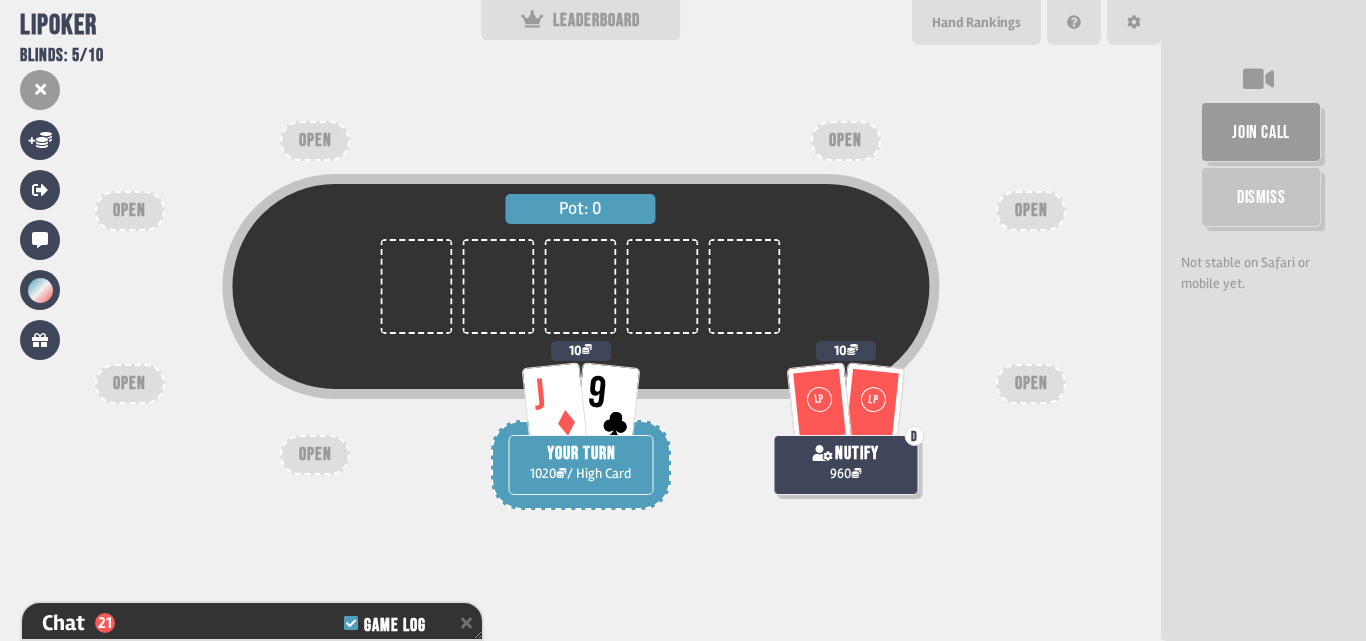 scroll, scrollTop: 788, scrollLeft: 0, axis: vertical 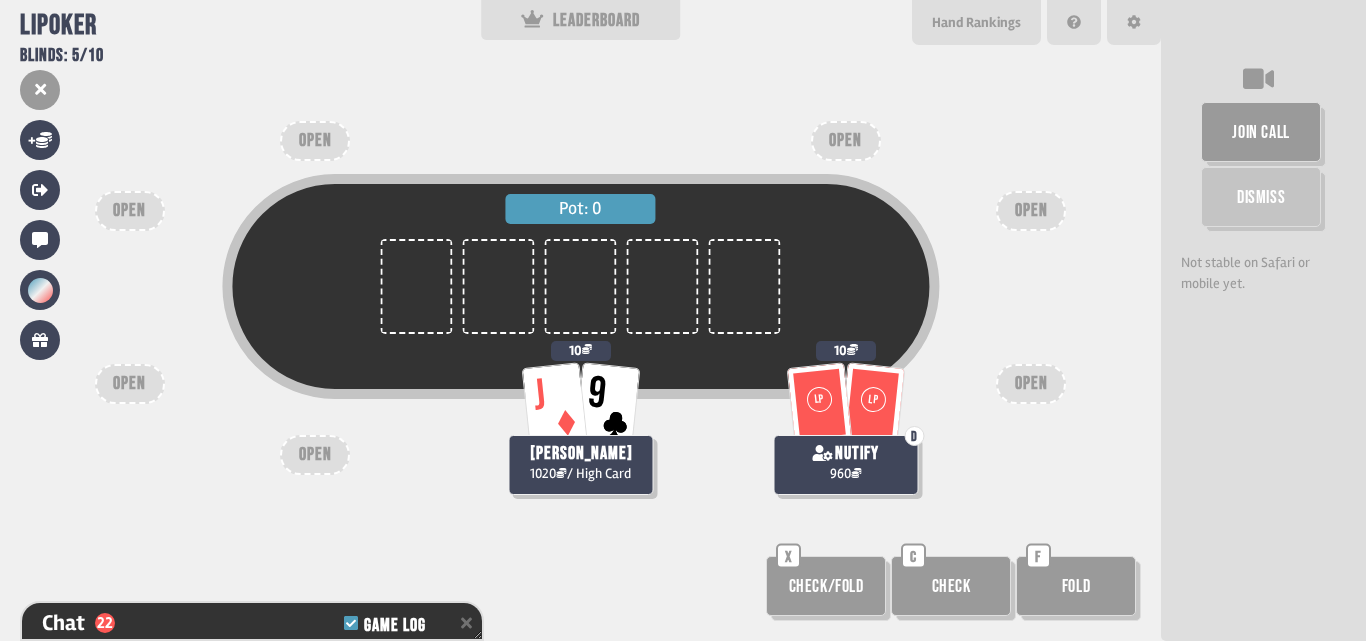 click on "Check" at bounding box center (951, 586) 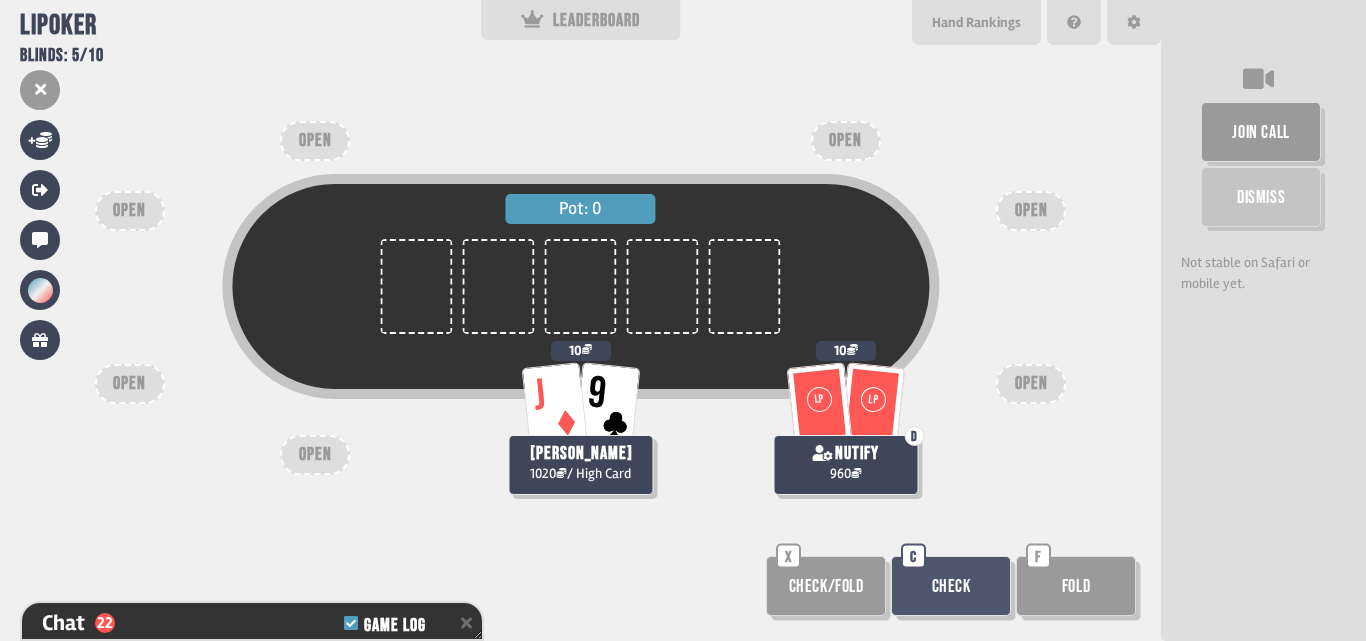 scroll, scrollTop: 817, scrollLeft: 0, axis: vertical 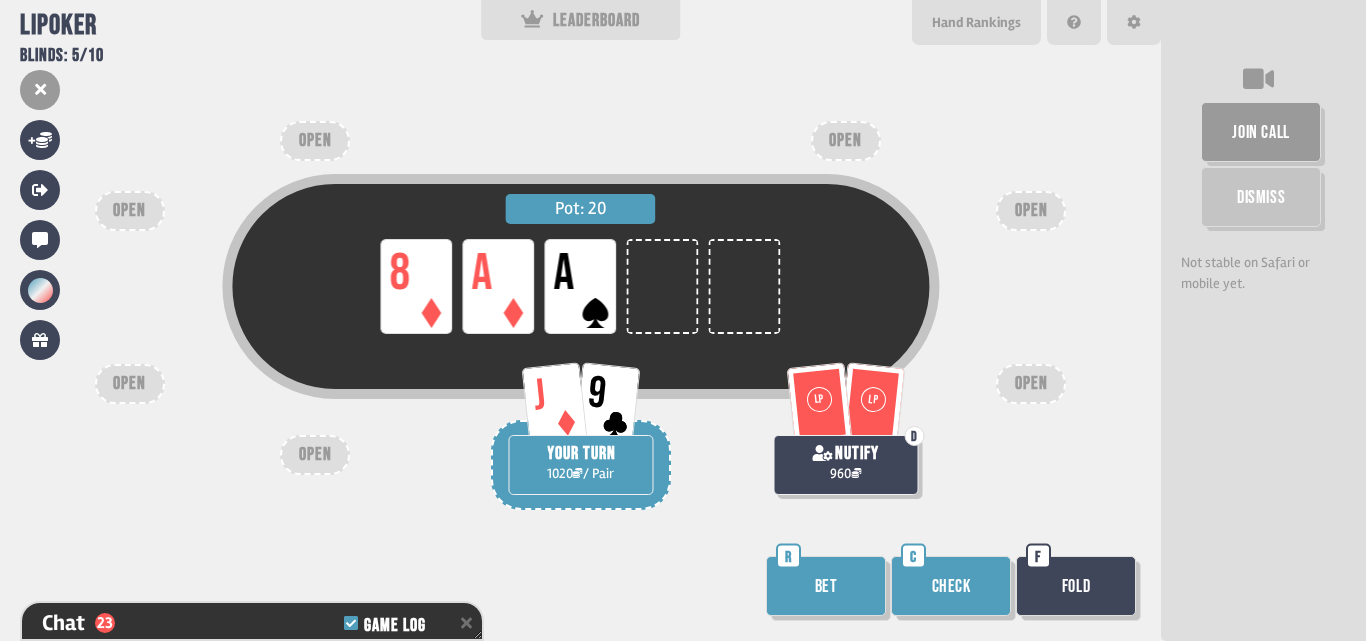 click on "Check" at bounding box center (951, 586) 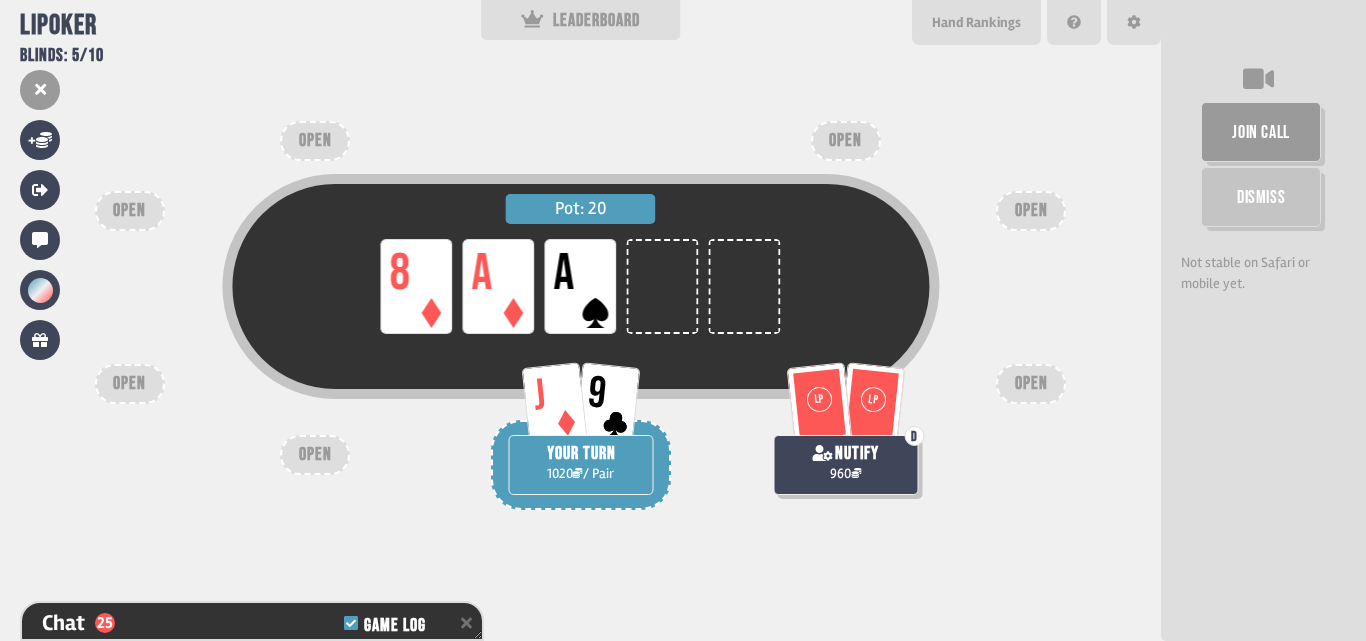 scroll, scrollTop: 875, scrollLeft: 0, axis: vertical 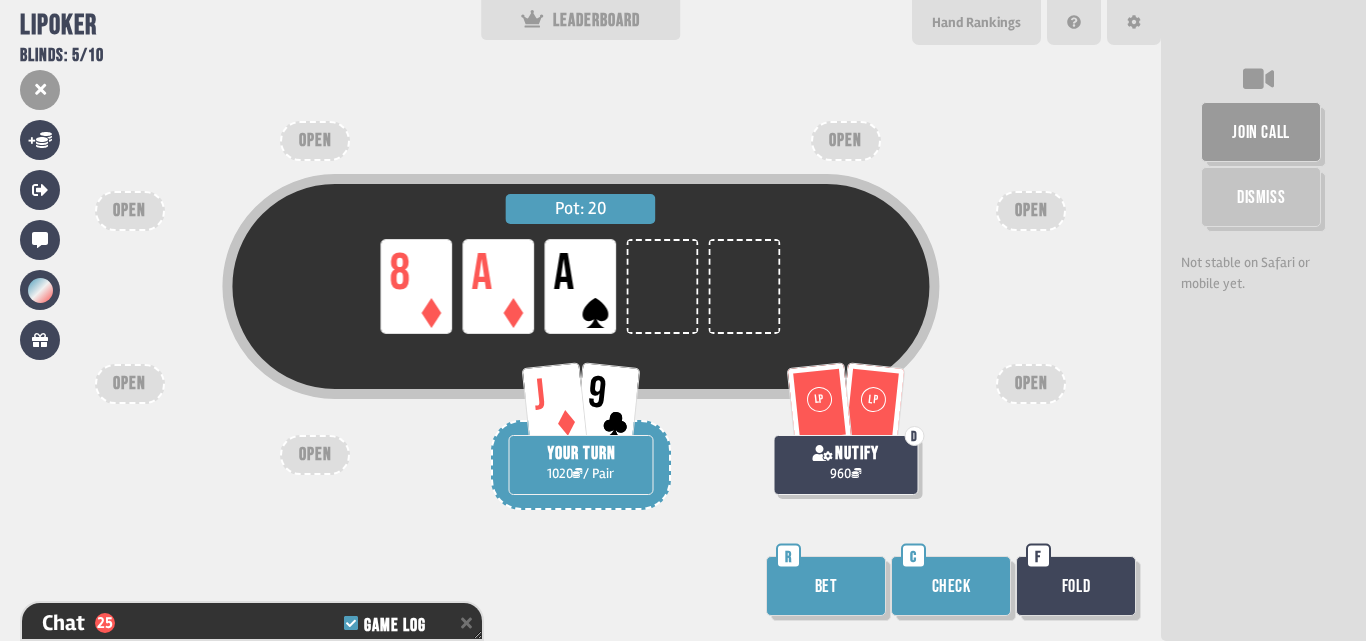 click on "Check" at bounding box center (951, 586) 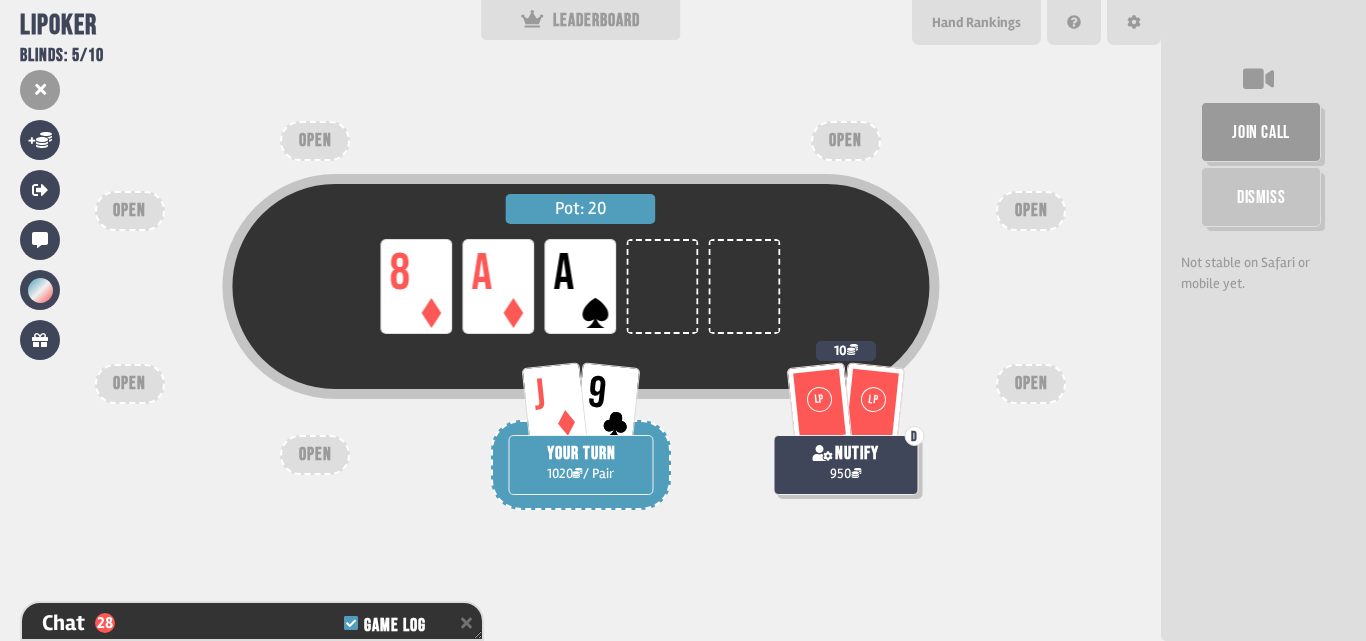 scroll, scrollTop: 991, scrollLeft: 0, axis: vertical 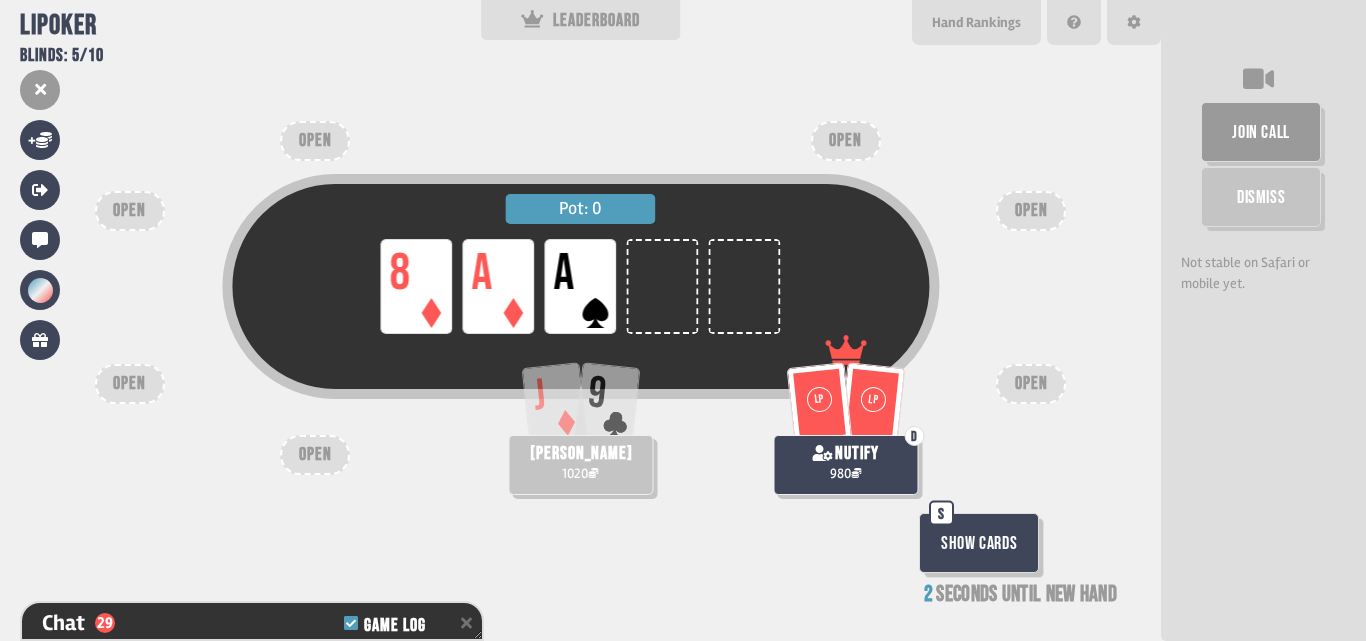 click on "Show Cards" at bounding box center (979, 543) 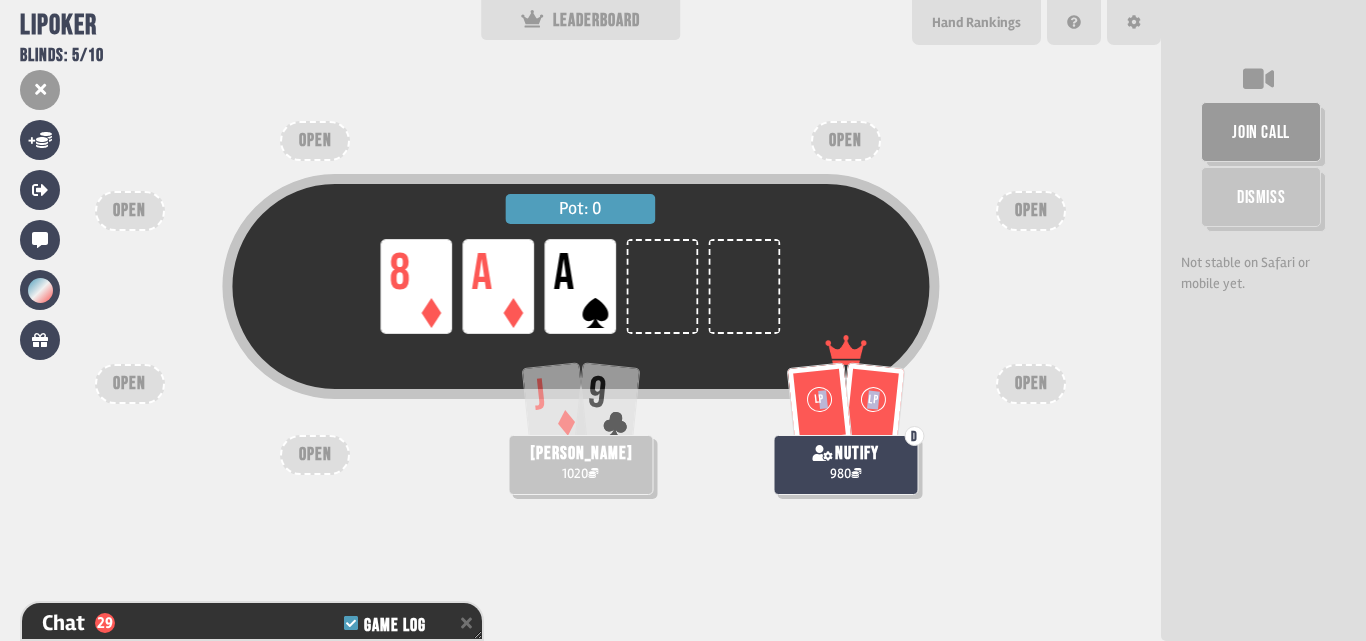 drag, startPoint x: 821, startPoint y: 402, endPoint x: 899, endPoint y: 404, distance: 78.025635 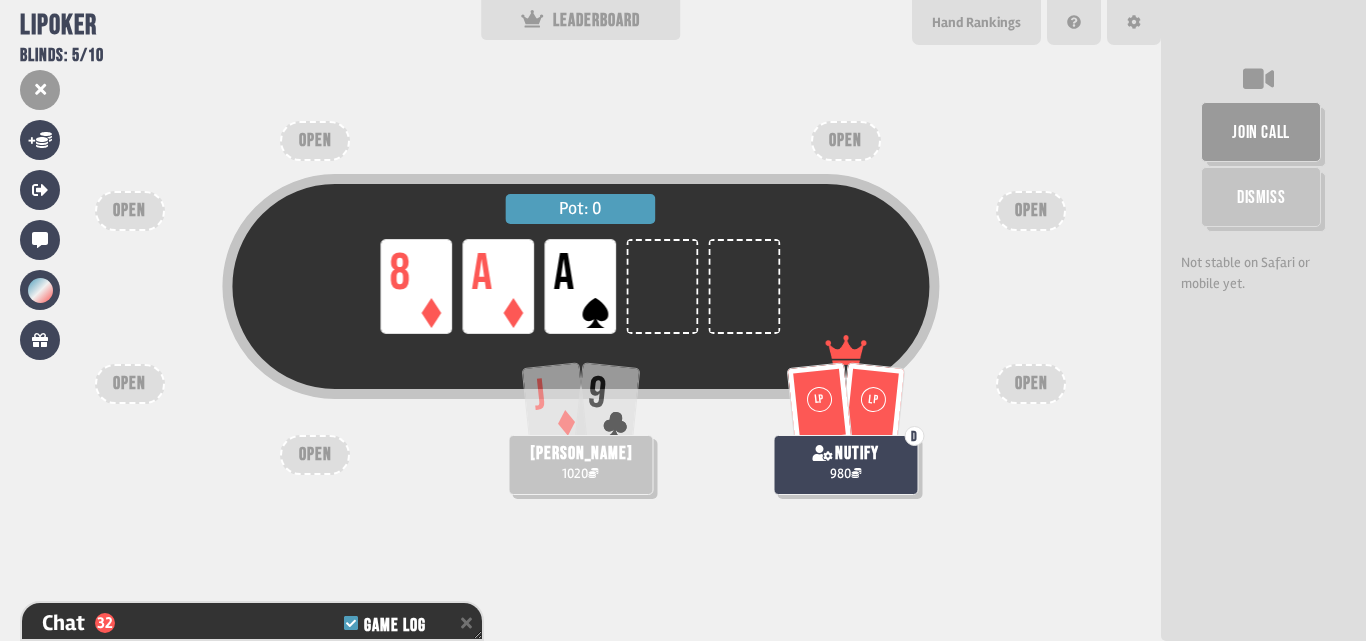 click on "Pot: 0   LP 8 LP A LP A" at bounding box center [580, 318] 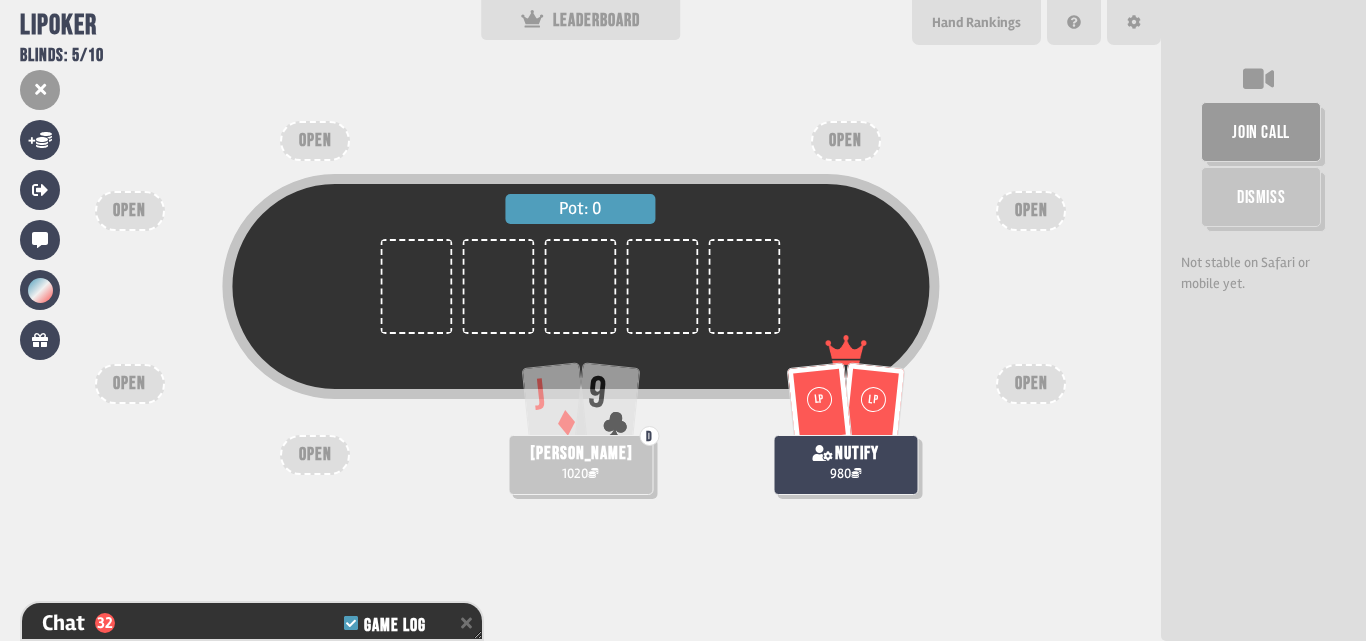 scroll, scrollTop: 98, scrollLeft: 0, axis: vertical 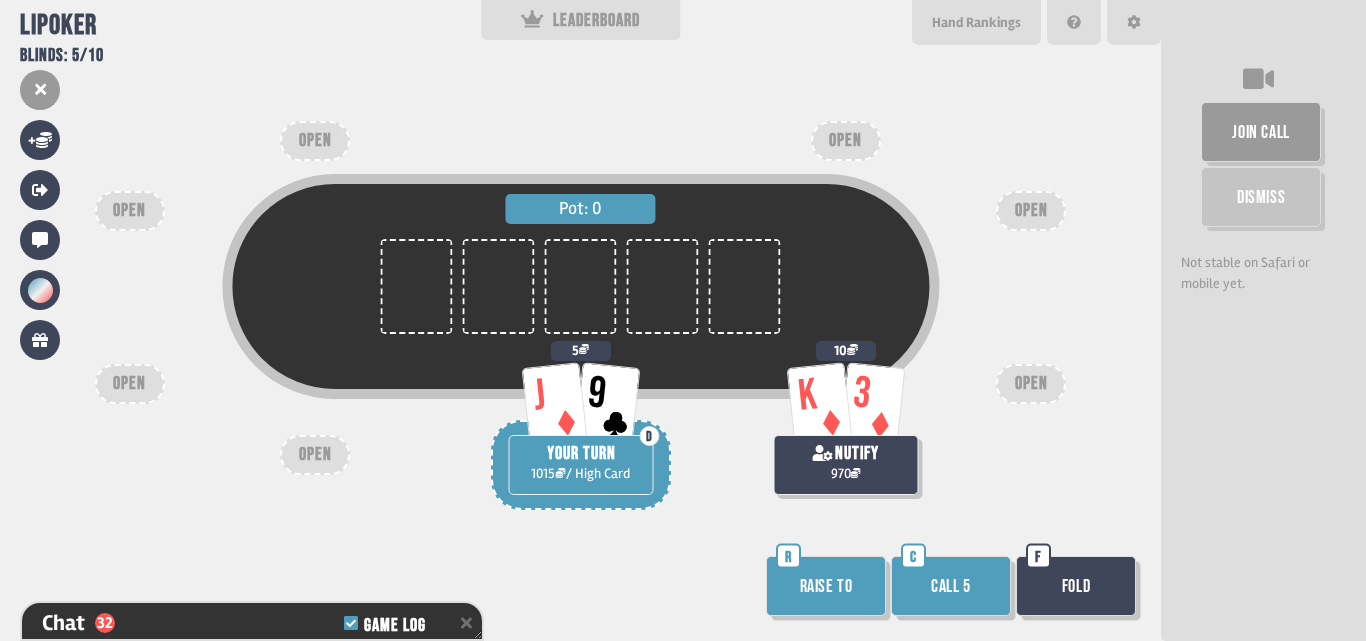 click on "Call 5" at bounding box center [951, 586] 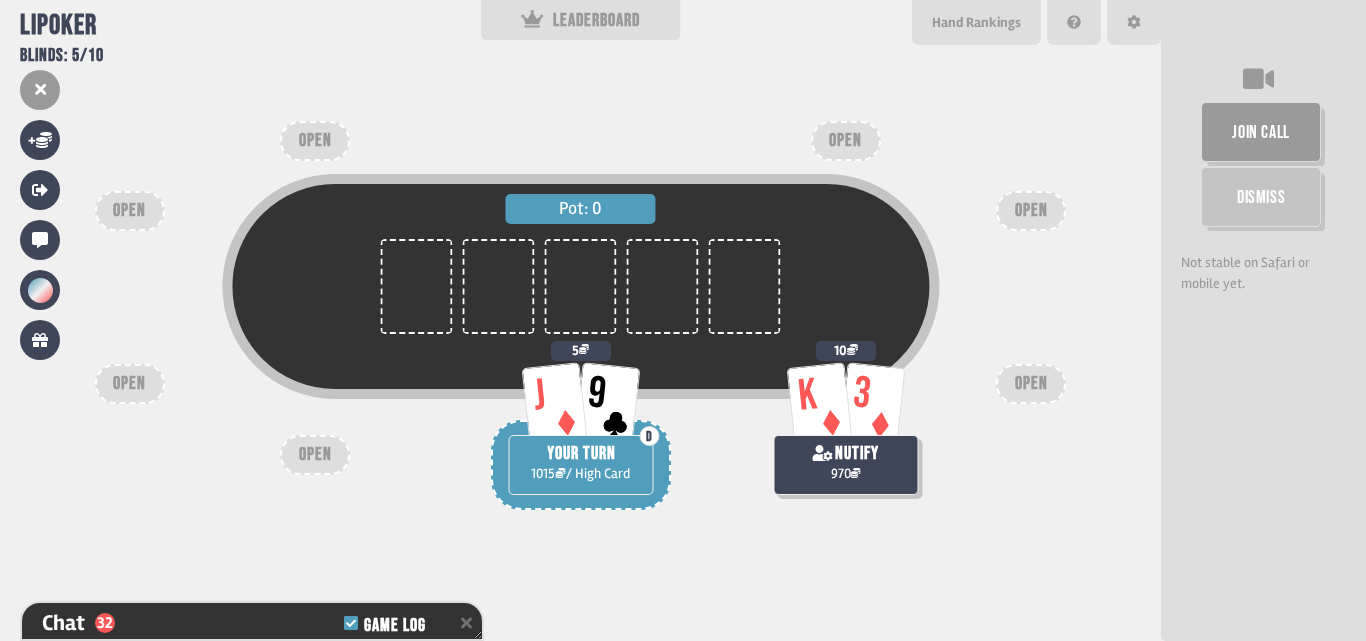 scroll, scrollTop: 1107, scrollLeft: 0, axis: vertical 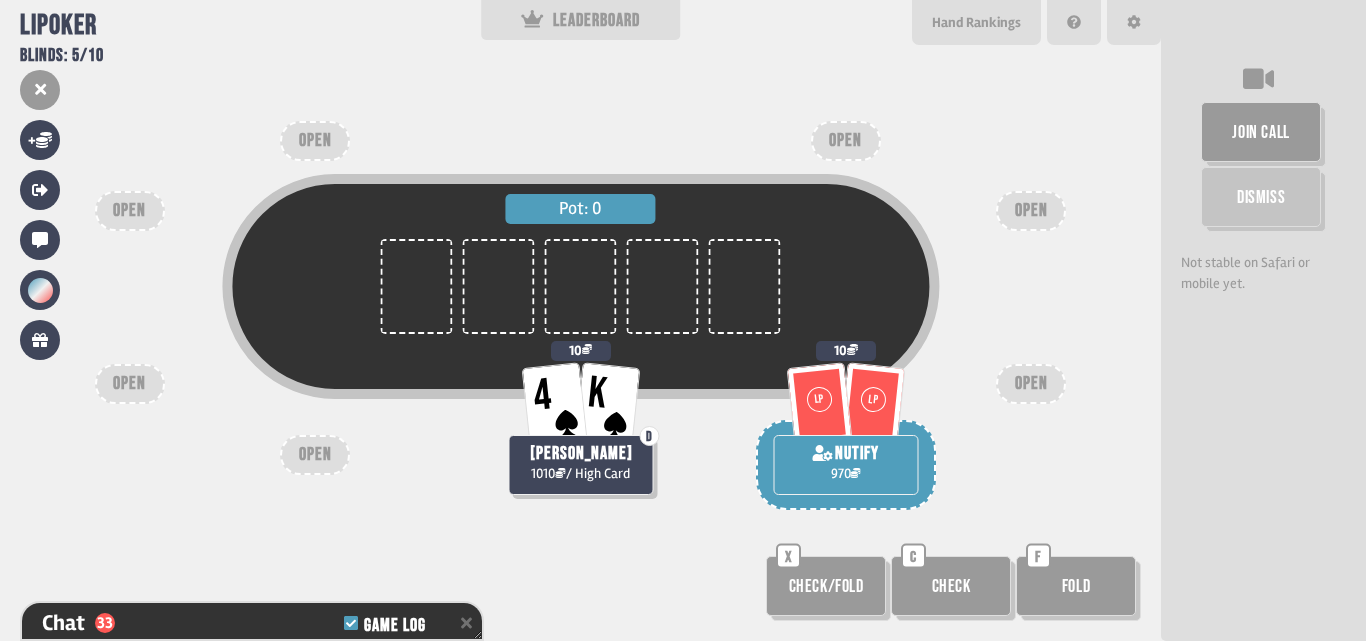 click on "Check" at bounding box center [951, 586] 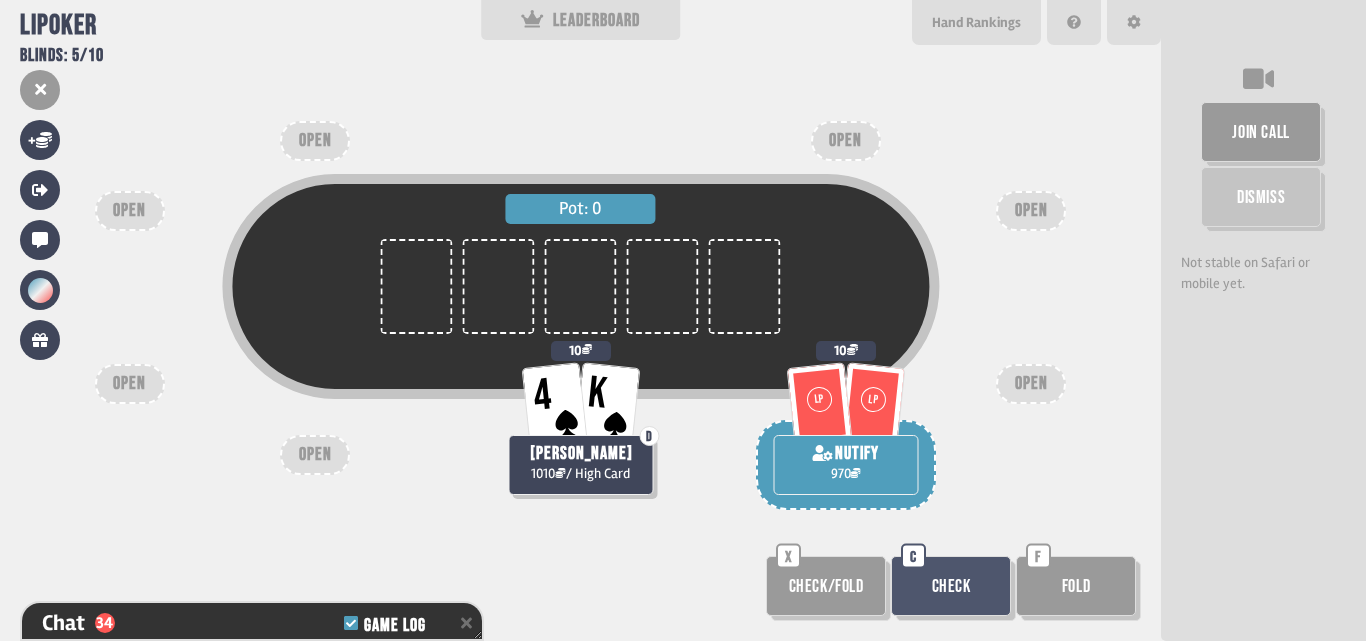 scroll, scrollTop: 1136, scrollLeft: 0, axis: vertical 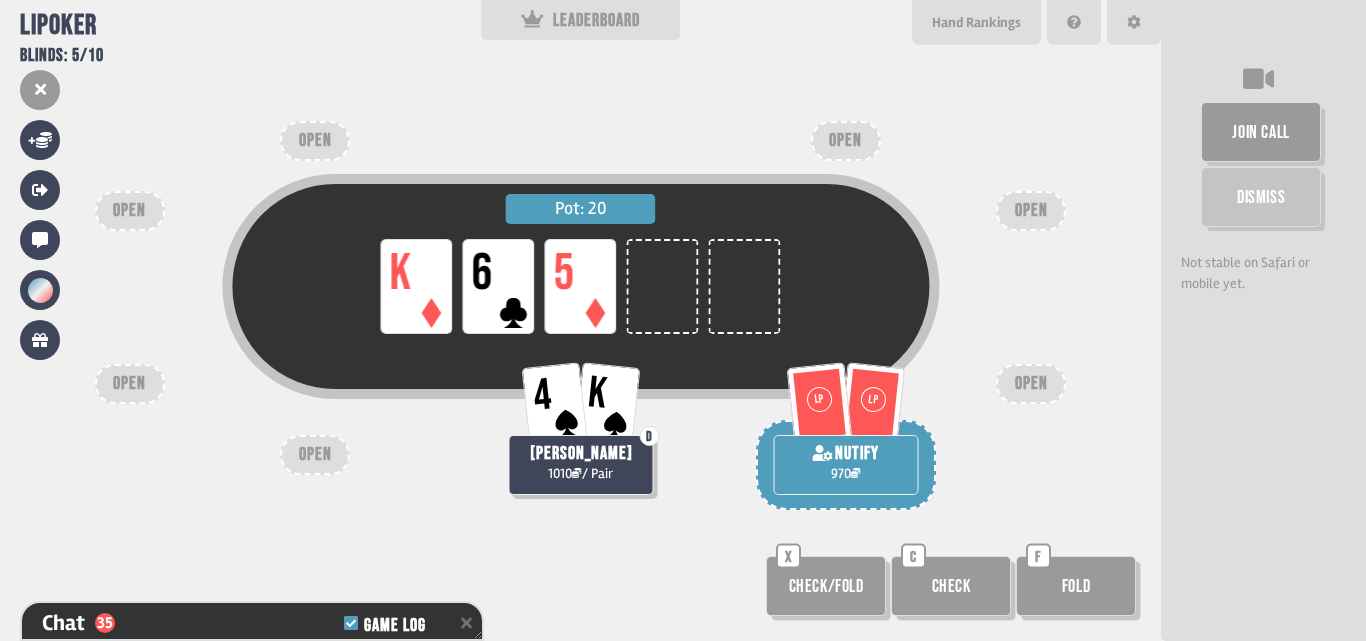 click on "Check" at bounding box center (951, 586) 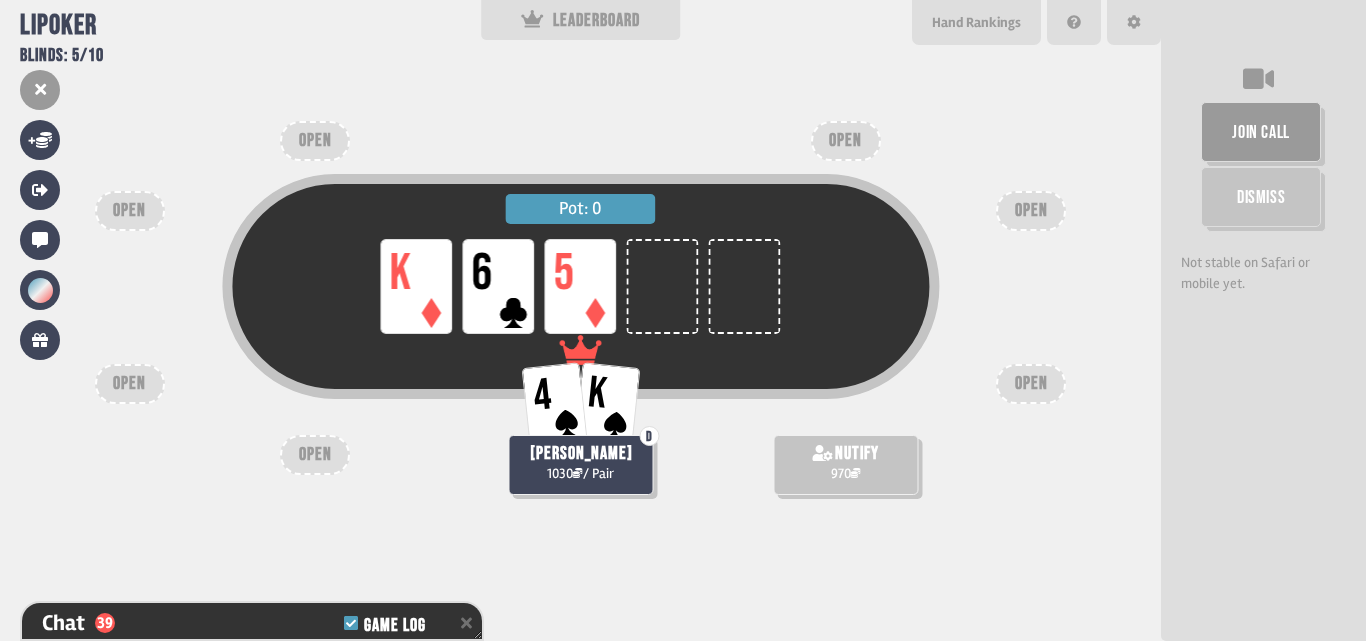 scroll, scrollTop: 1281, scrollLeft: 0, axis: vertical 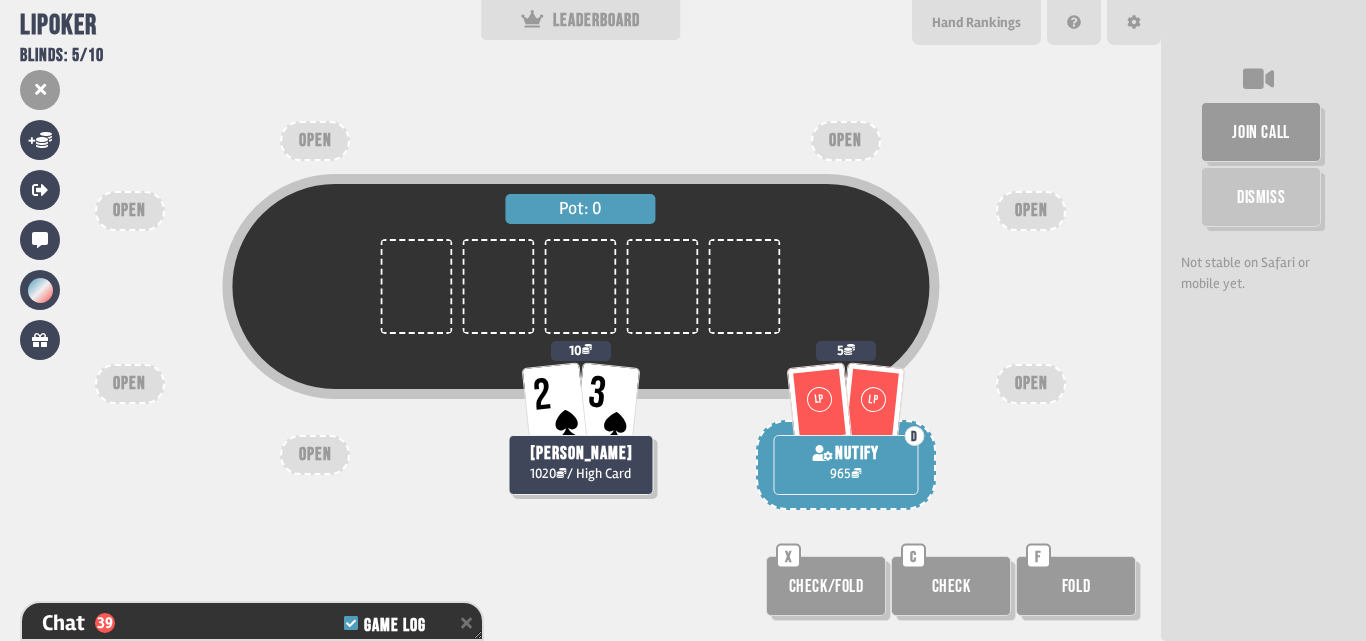click on "Check" at bounding box center [951, 586] 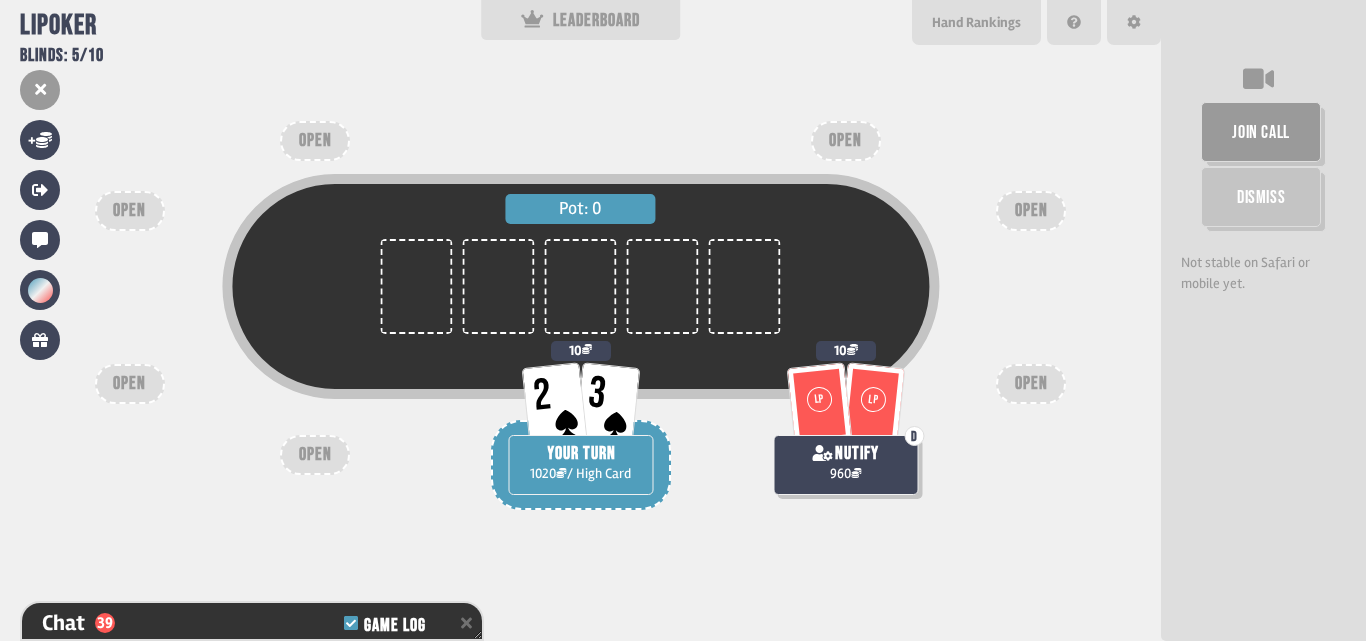 click at bounding box center (580, 286) 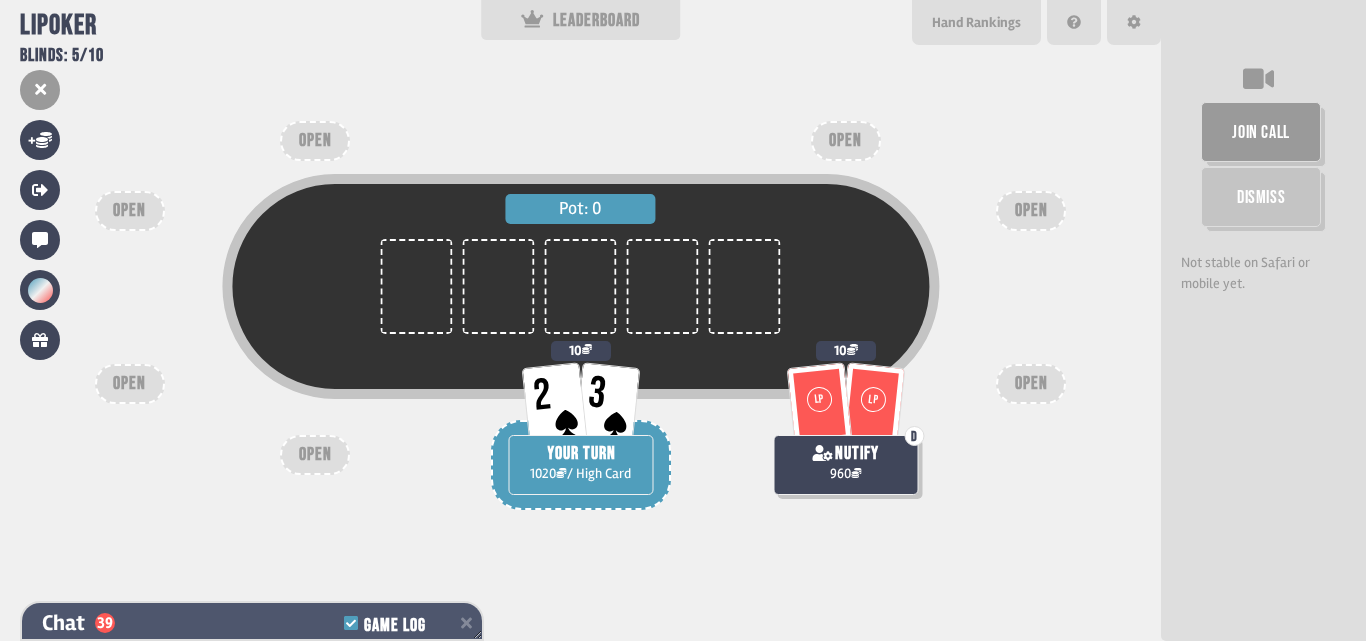 click at bounding box center [466, 623] 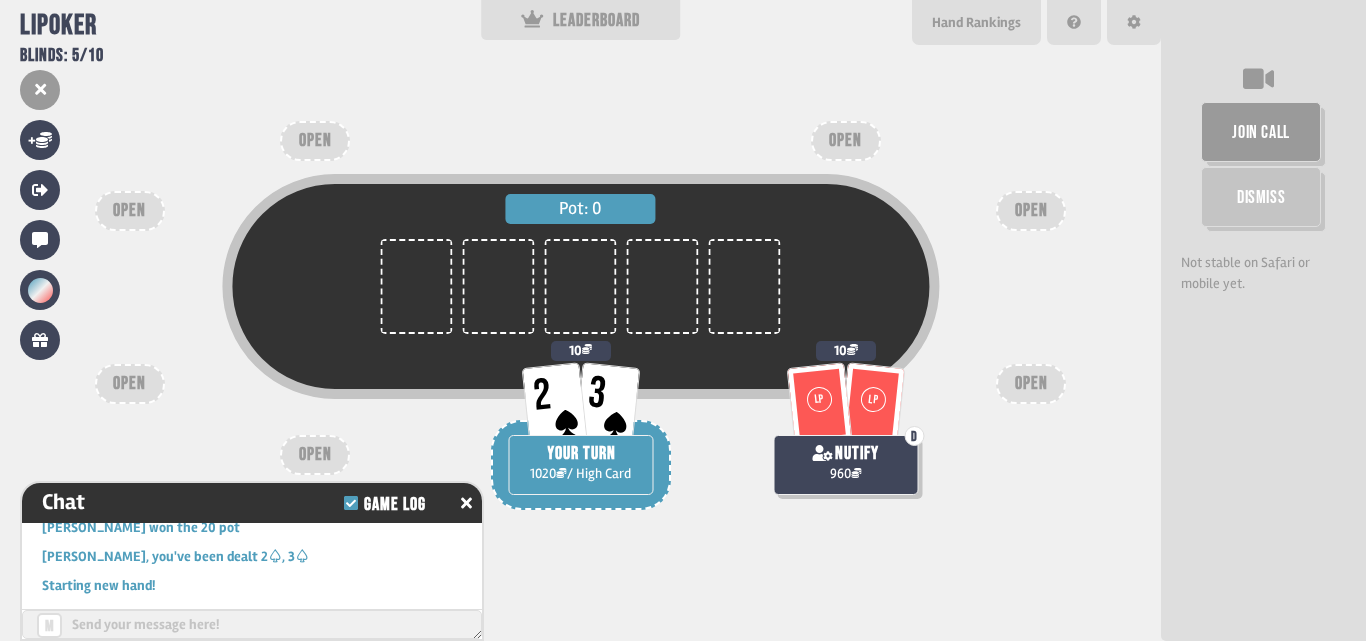 scroll, scrollTop: 1200, scrollLeft: 0, axis: vertical 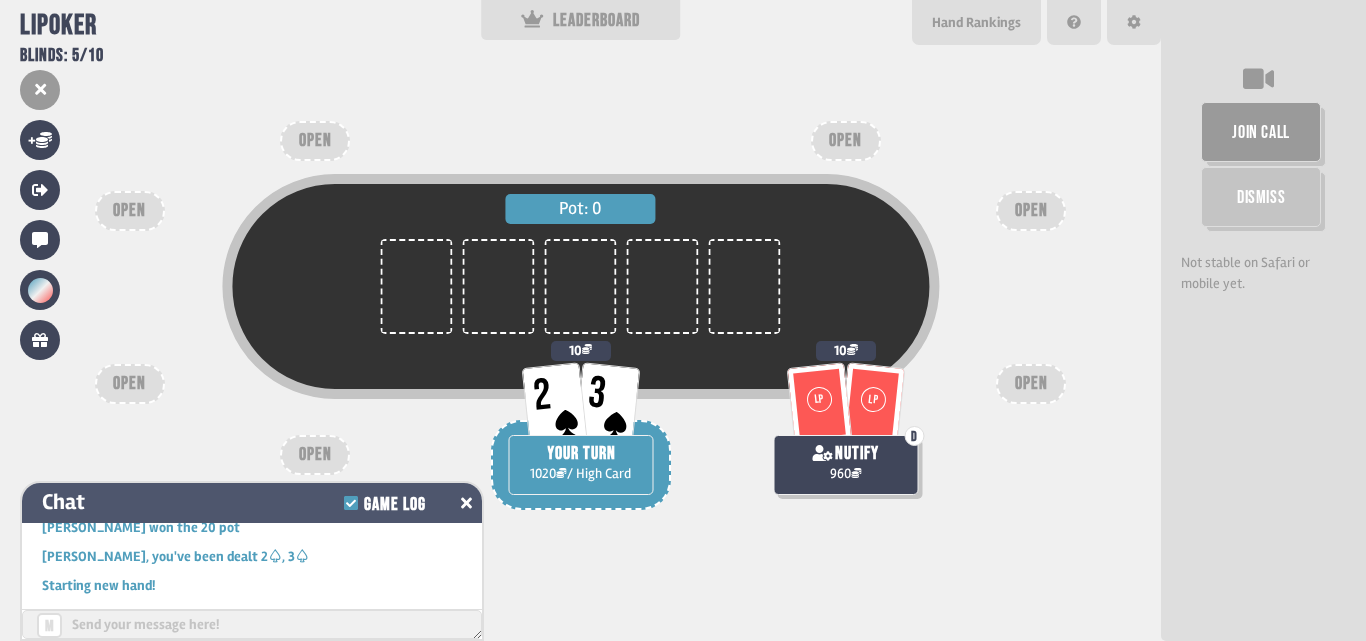 click 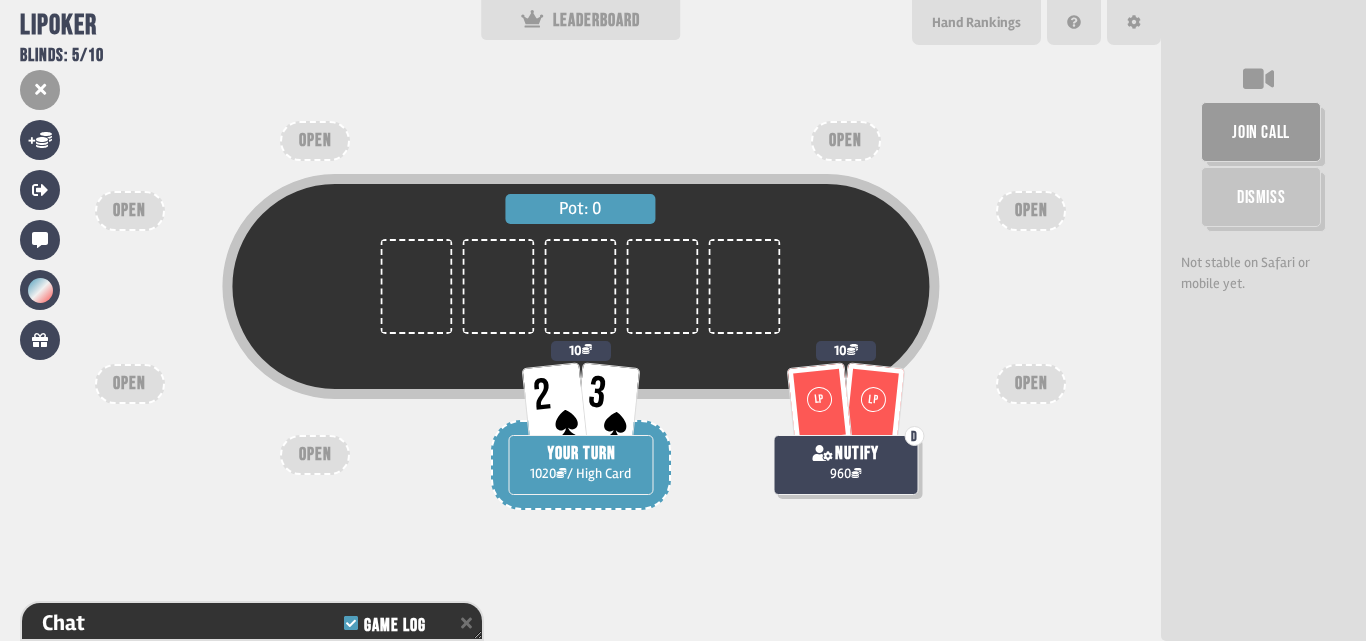 click on "Pot: 0   LP LP D nutify 960  10  2 3 YOUR TURN 1020   / High Card 10  OPEN OPEN OPEN OPEN OPEN OPEN OPEN" at bounding box center (580, 320) 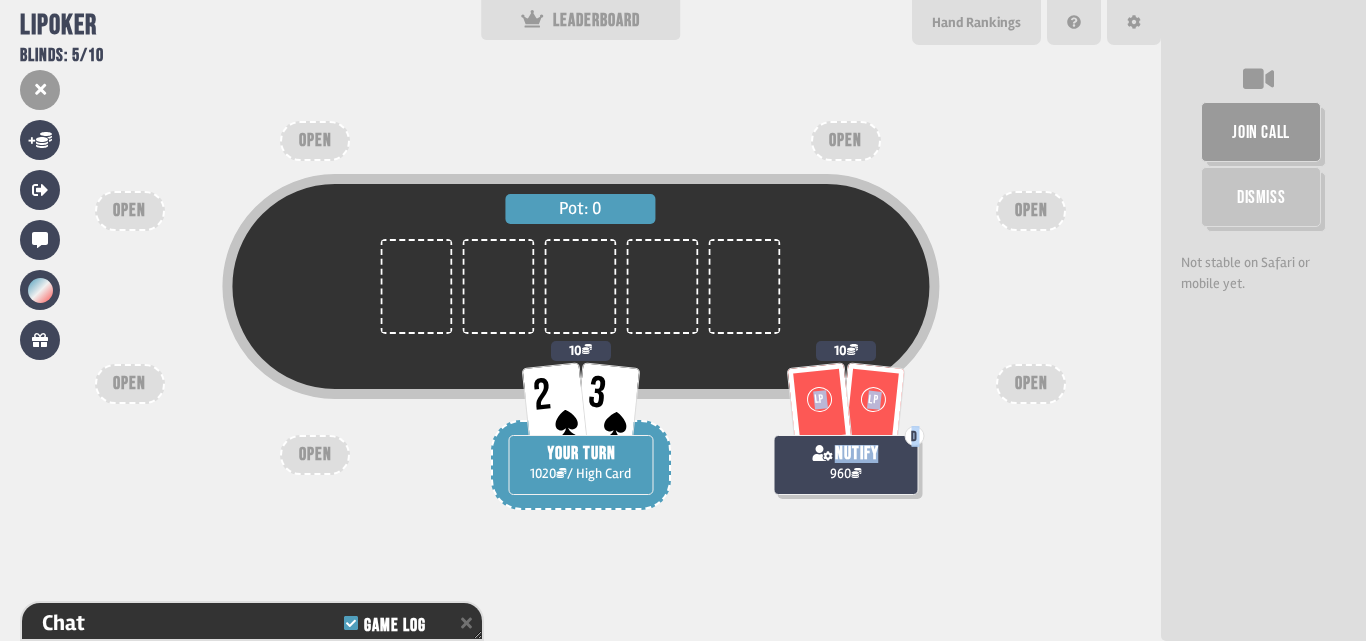 drag, startPoint x: 509, startPoint y: 388, endPoint x: 876, endPoint y: 458, distance: 373.61612 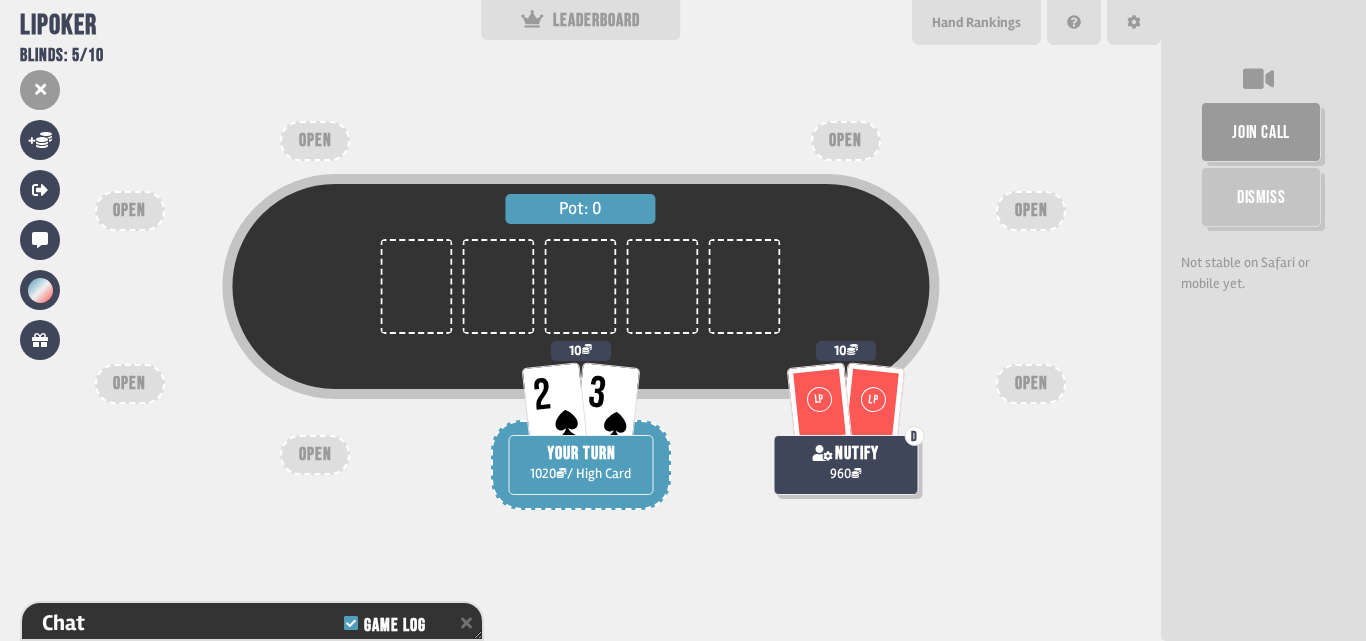 click on "Pot: 0   LP LP D nutify 960  10  2 3 YOUR TURN 1020   / High Card 10  OPEN OPEN OPEN OPEN OPEN OPEN OPEN" at bounding box center (580, 320) 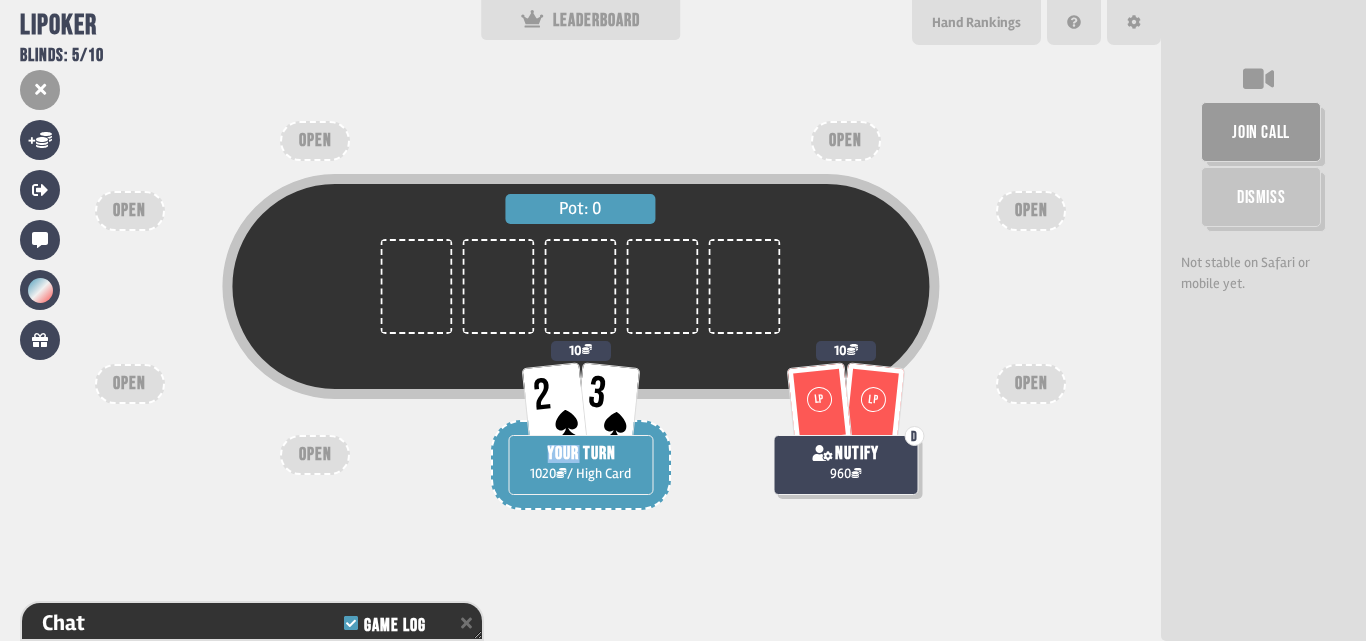 click 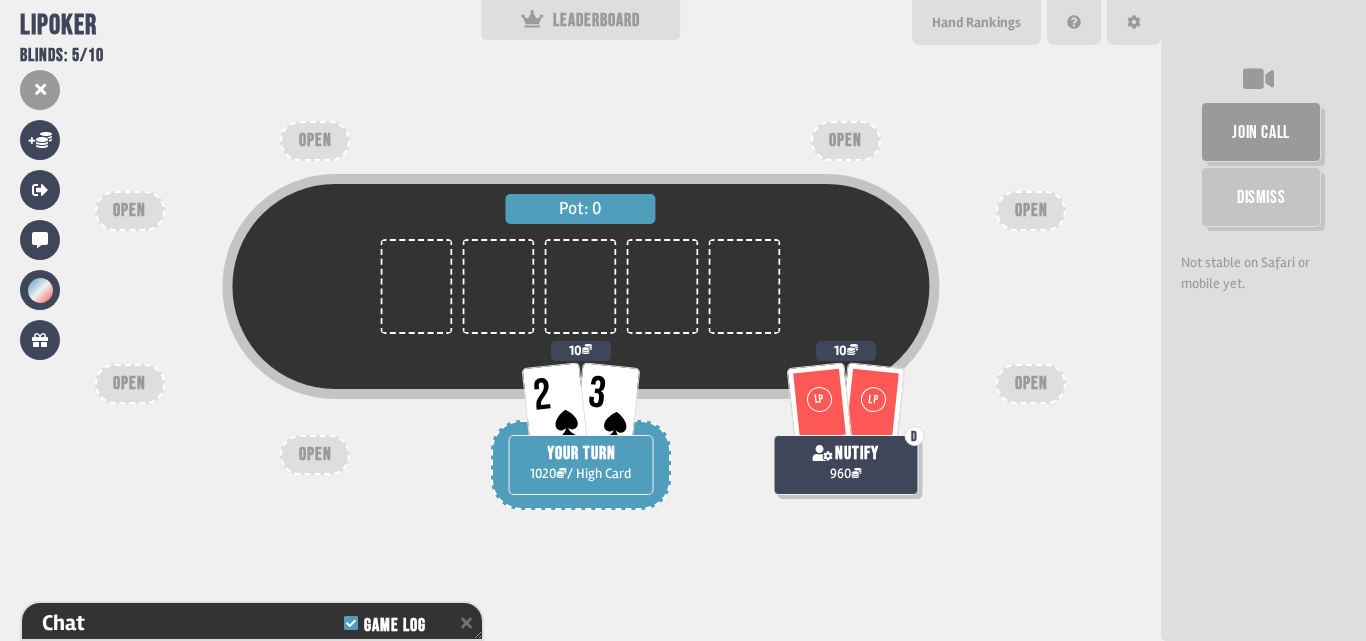 drag, startPoint x: 1004, startPoint y: 549, endPoint x: 925, endPoint y: 565, distance: 80.60397 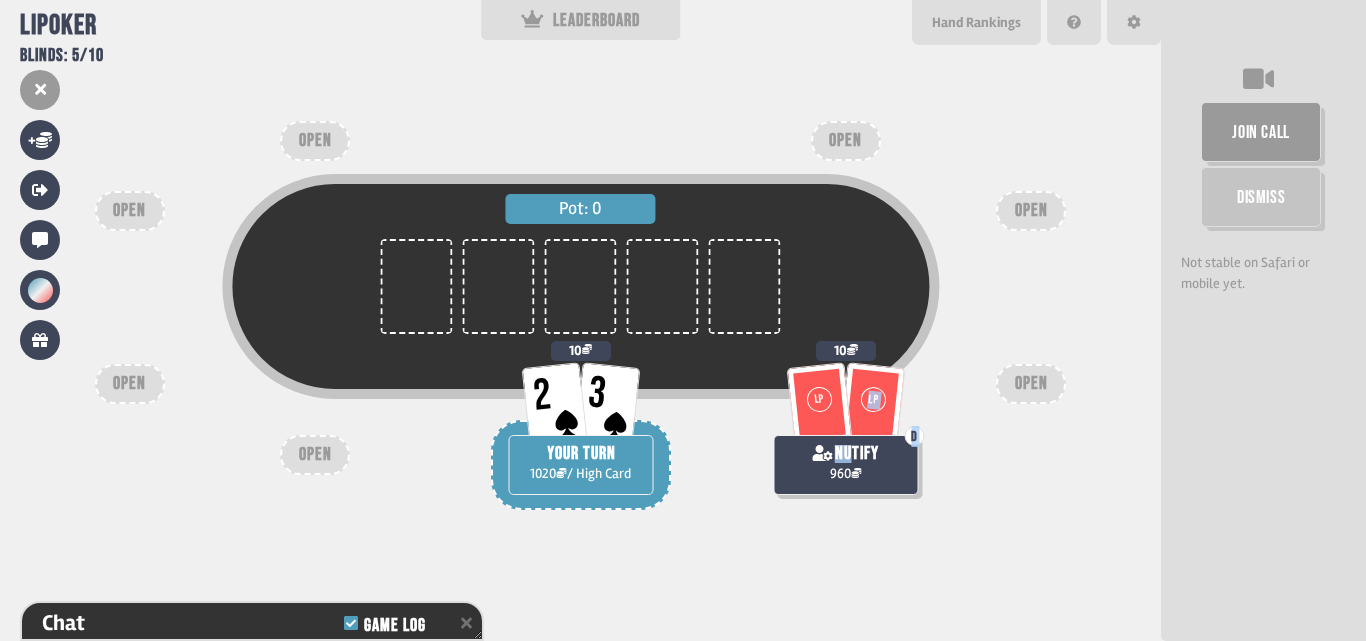 drag, startPoint x: 846, startPoint y: 432, endPoint x: 869, endPoint y: 435, distance: 23.194826 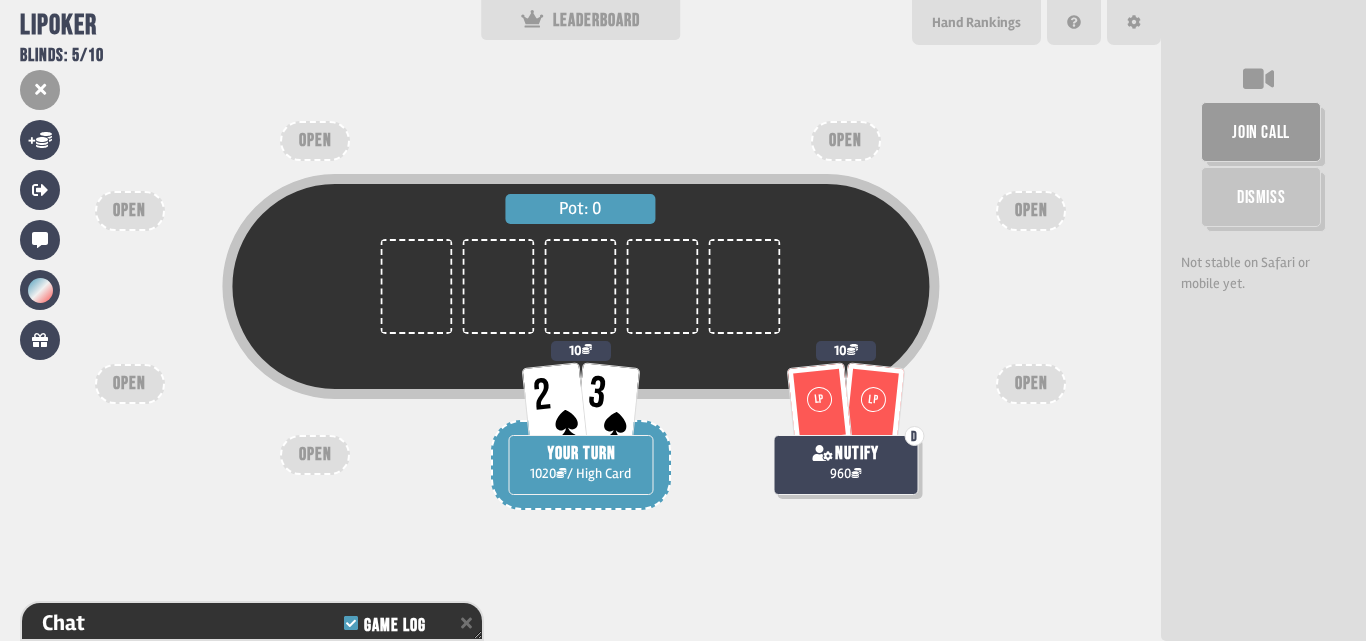 click on "D nutify 960" at bounding box center [845, 465] 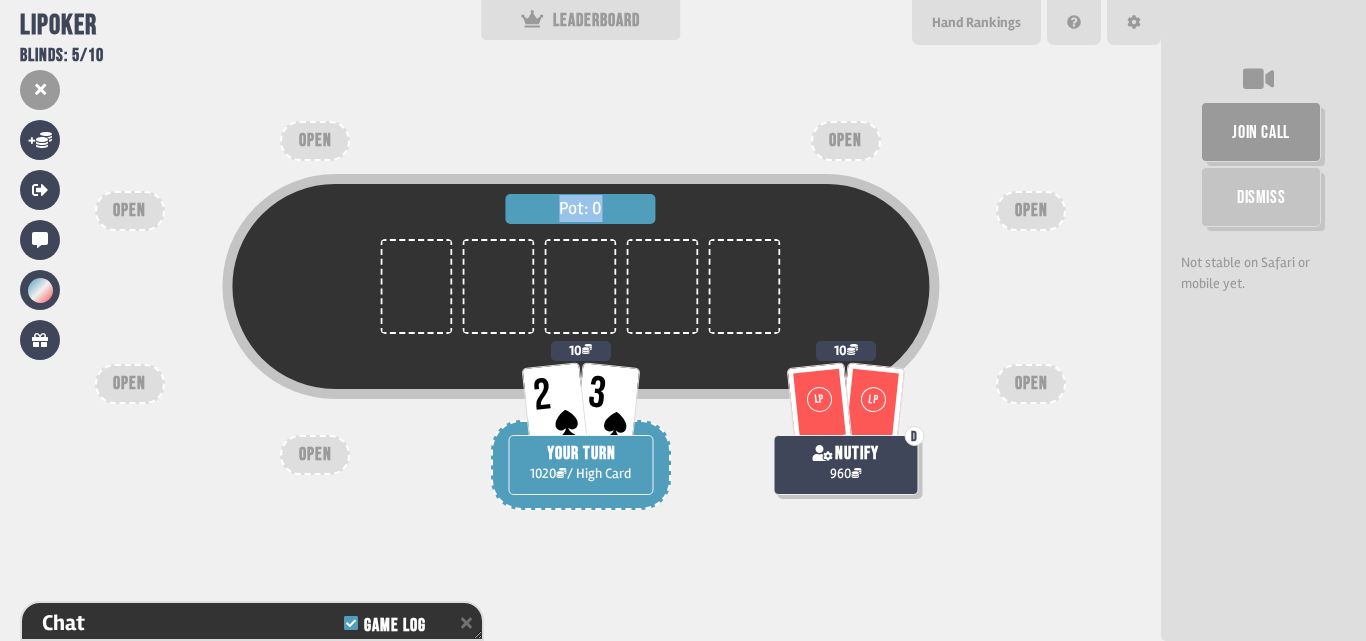 drag, startPoint x: 912, startPoint y: 436, endPoint x: 937, endPoint y: 455, distance: 31.400637 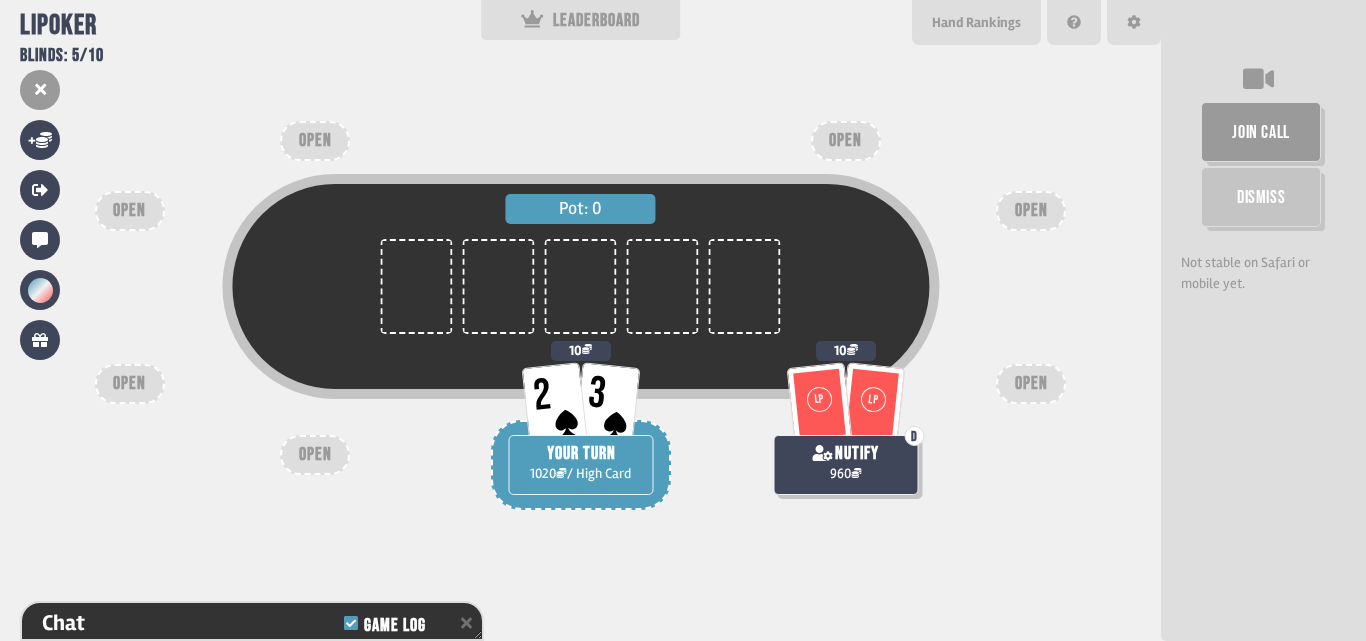 click on "Pot: 0" at bounding box center [580, 318] 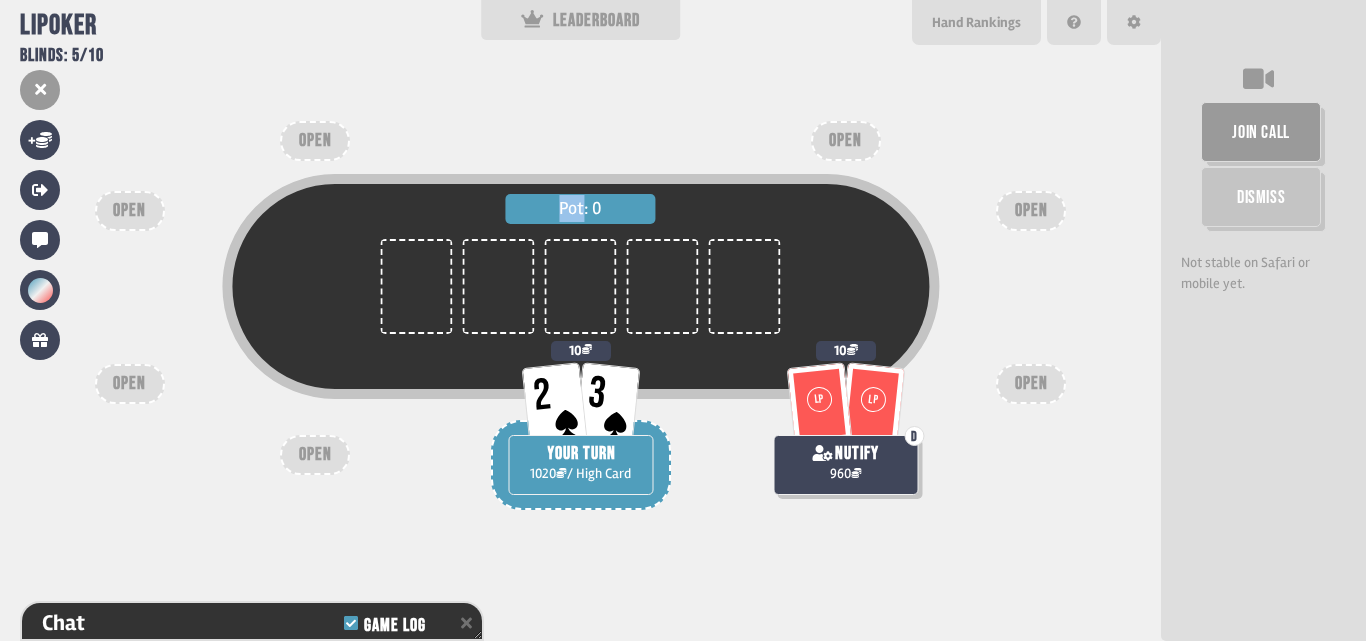 click on "Pot: 0" at bounding box center [580, 318] 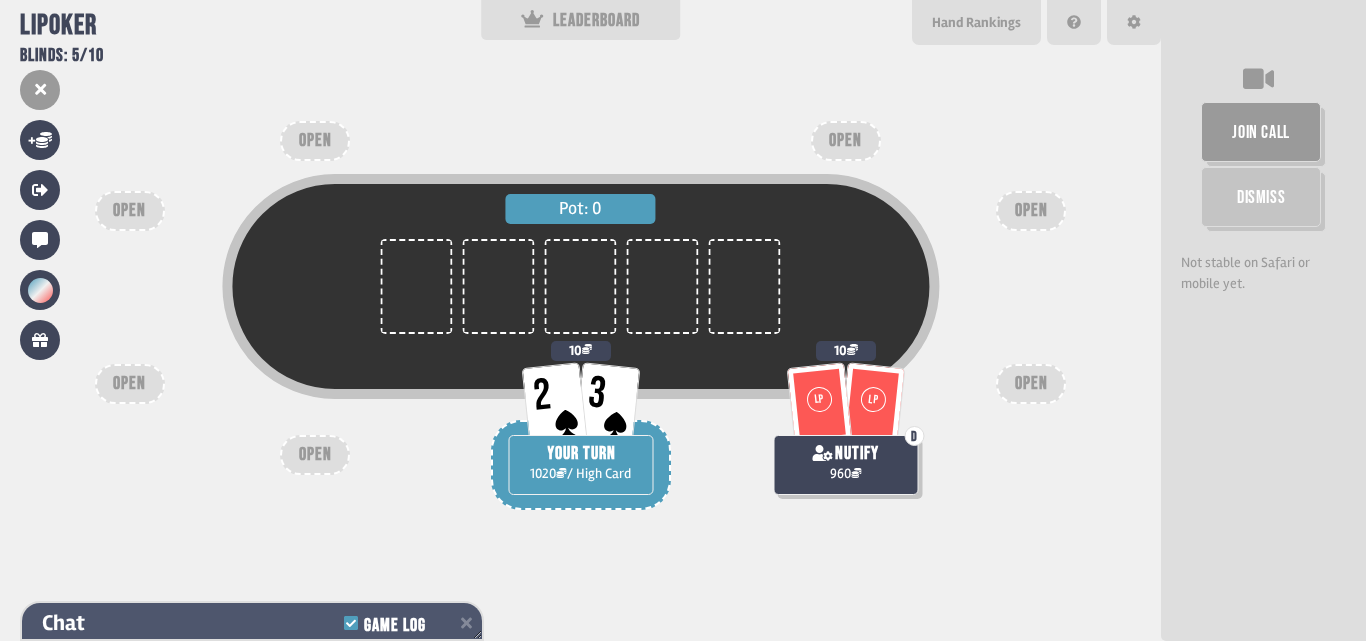 click on "Game Log" at bounding box center (394, 626) 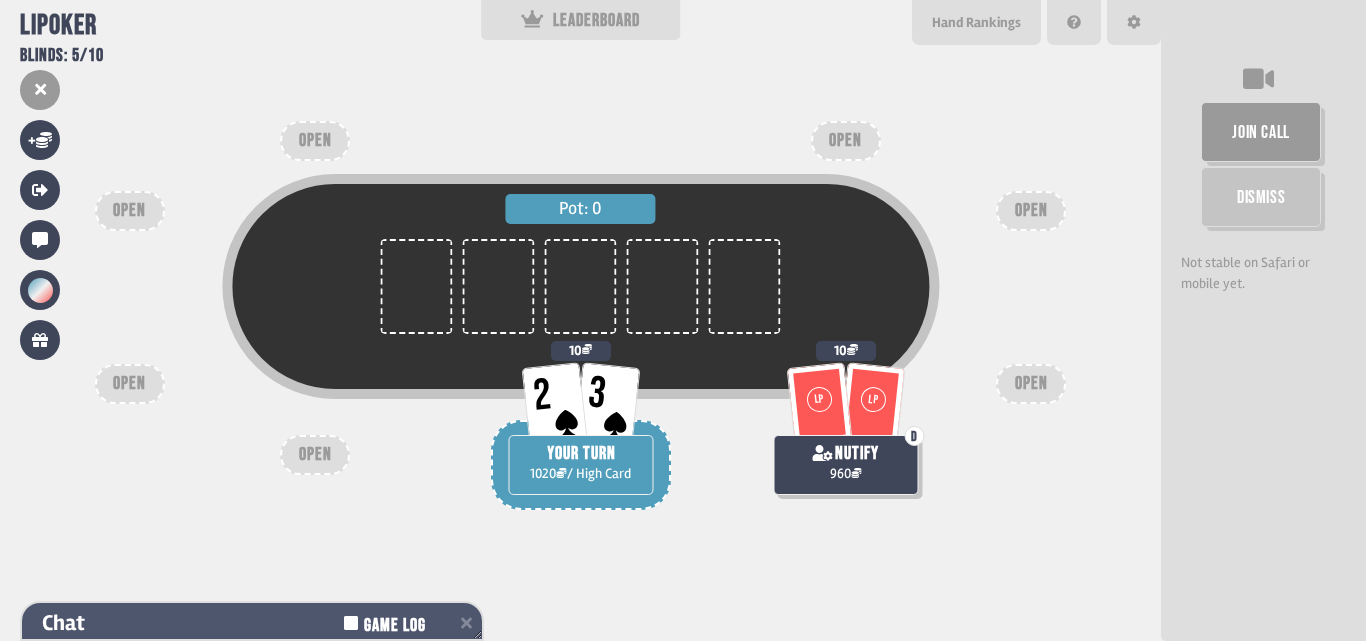 click at bounding box center [466, 623] 